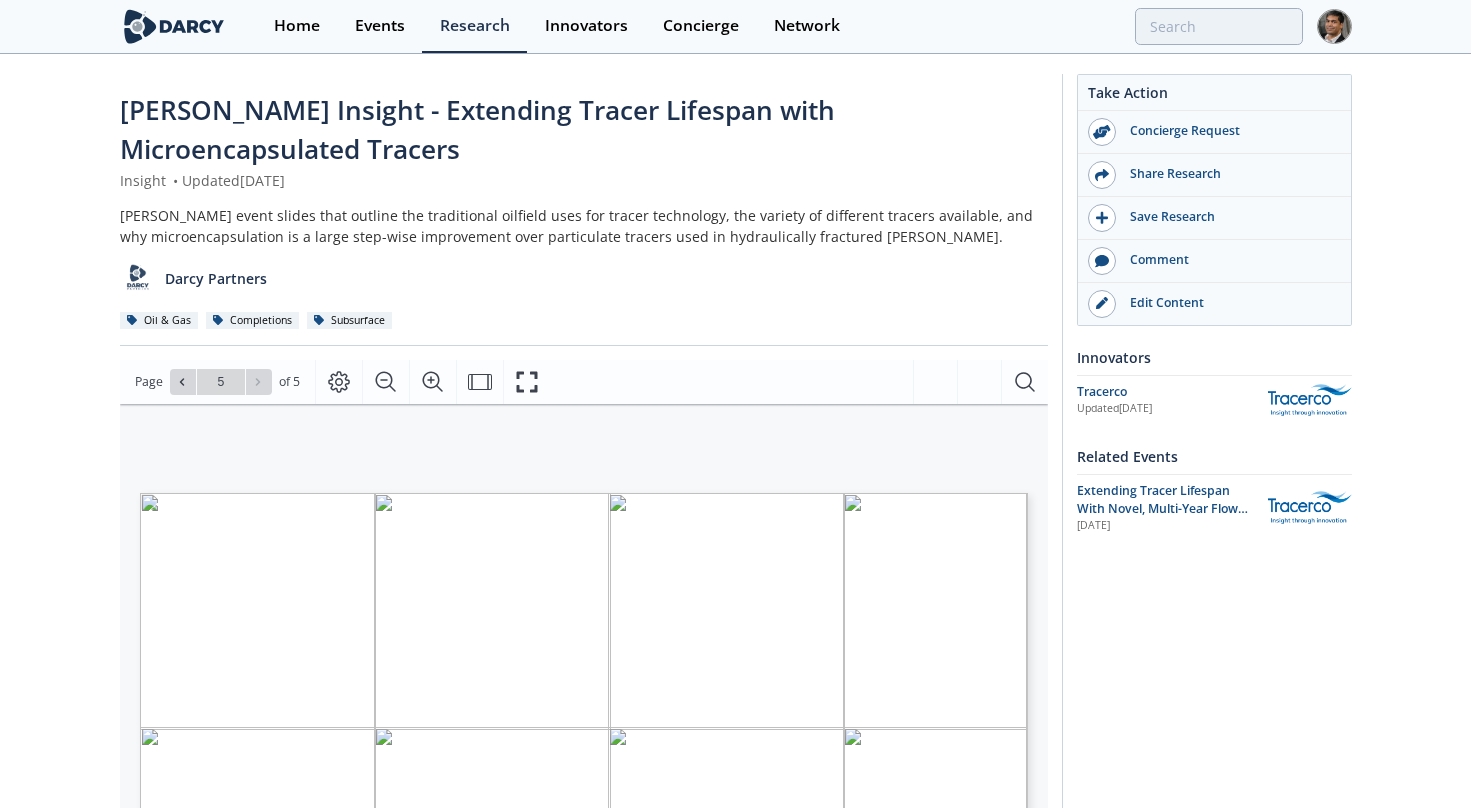 scroll, scrollTop: 0, scrollLeft: 0, axis: both 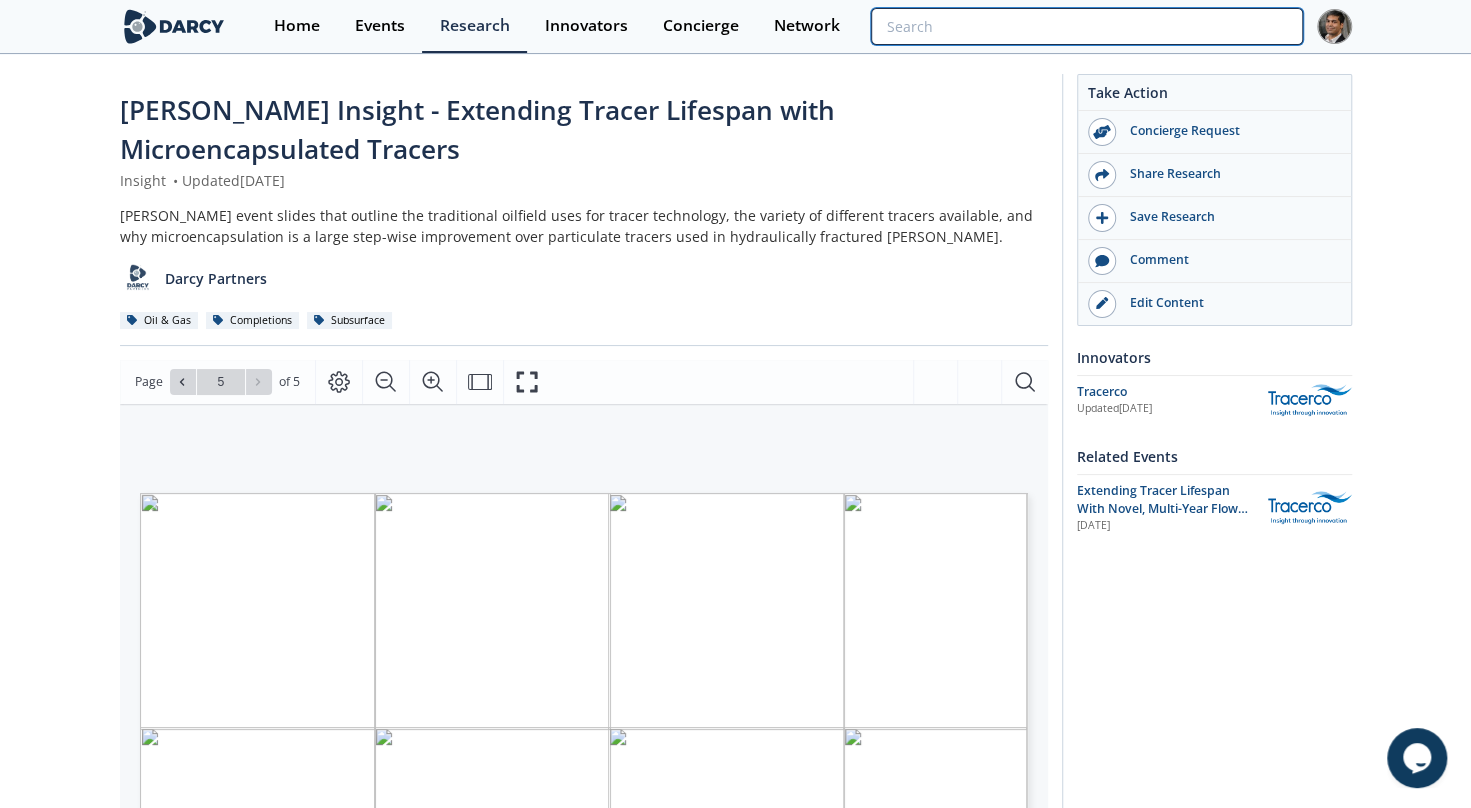 click at bounding box center [1086, 26] 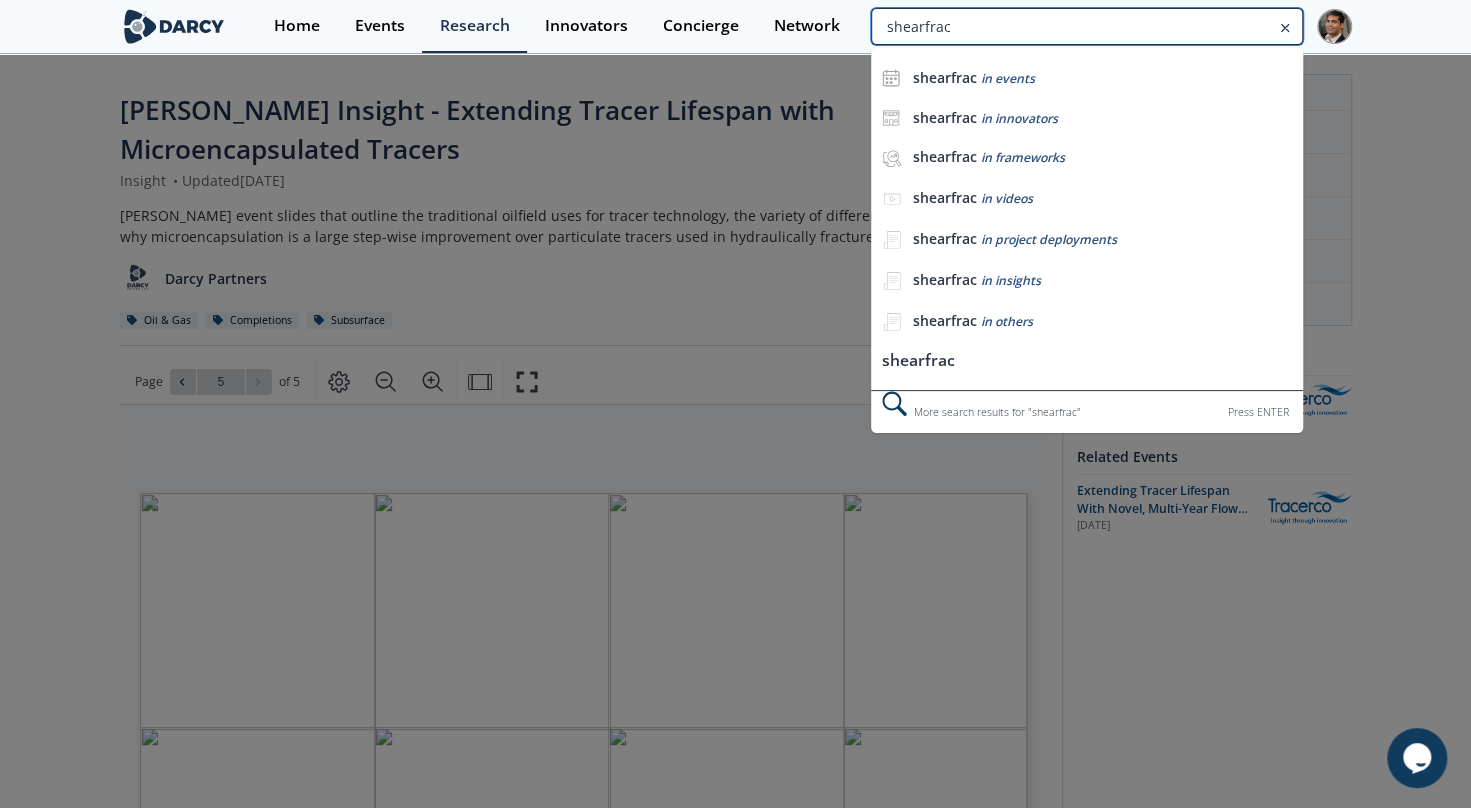 type on "shearfrac" 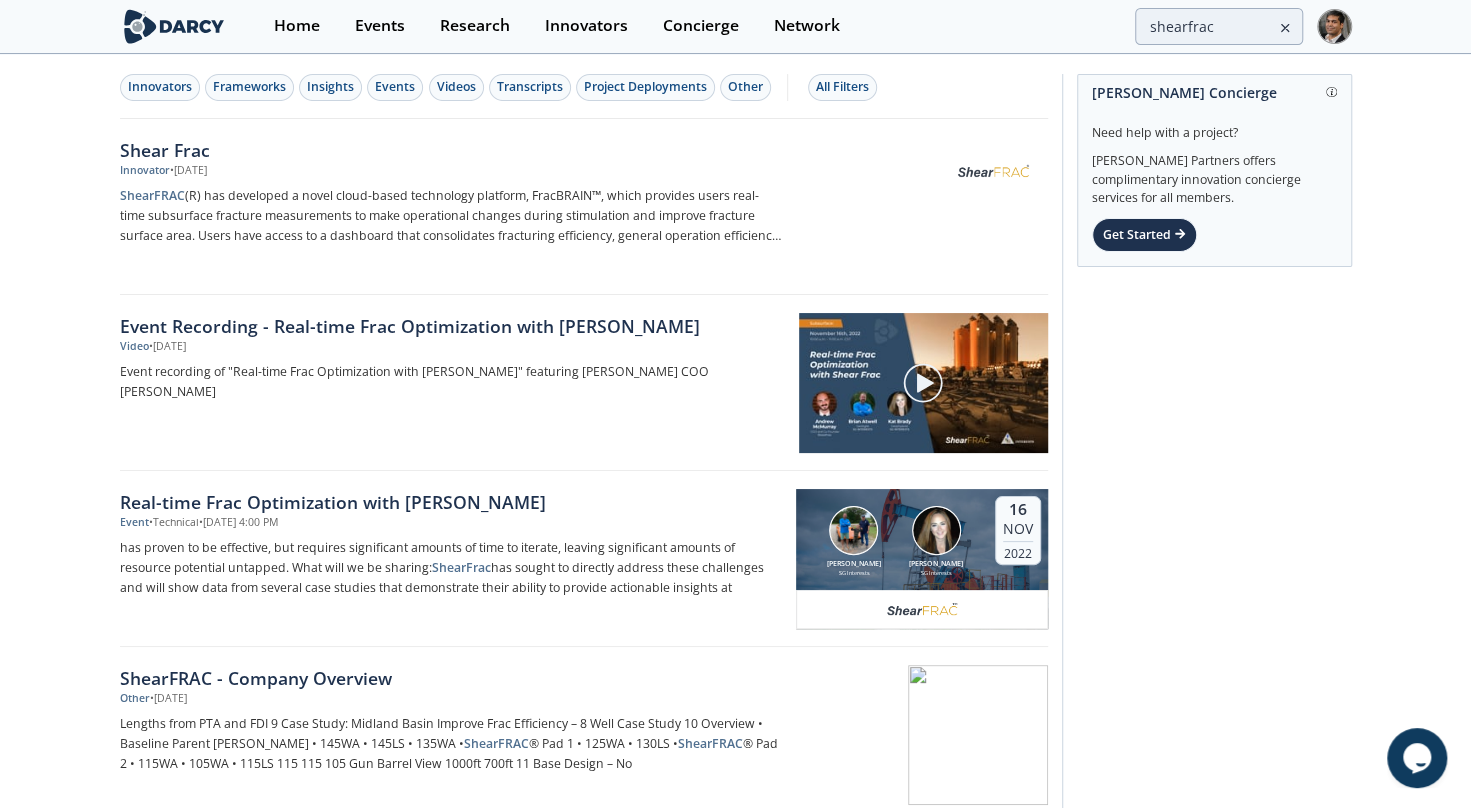 click on "[PERSON_NAME] Concierge
Need help with a project?
[PERSON_NAME] Partners offers complimentary innovation concierge services for all members.
Get Started" at bounding box center [1207, 1881] 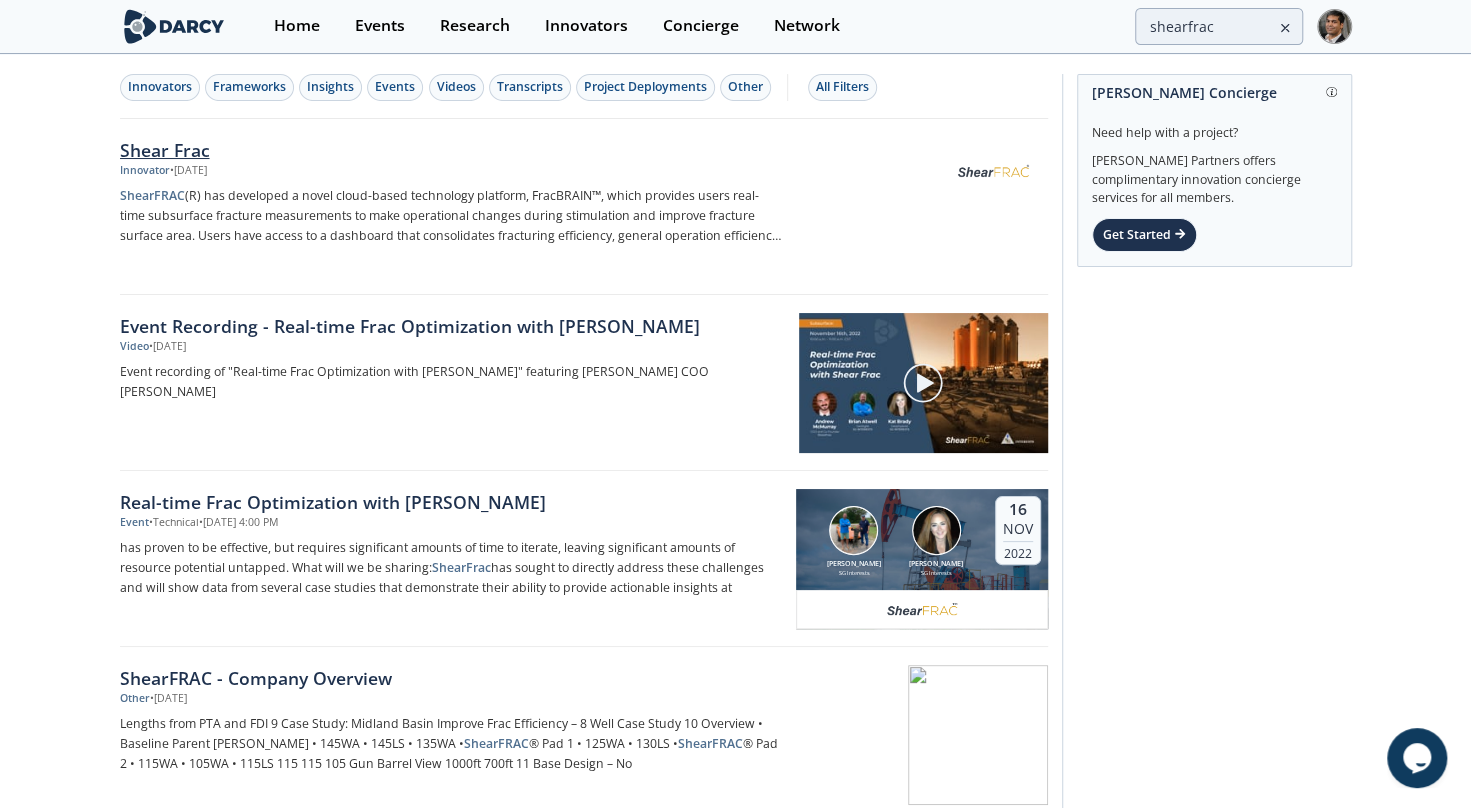 click on "Shear Frac" at bounding box center (451, 150) 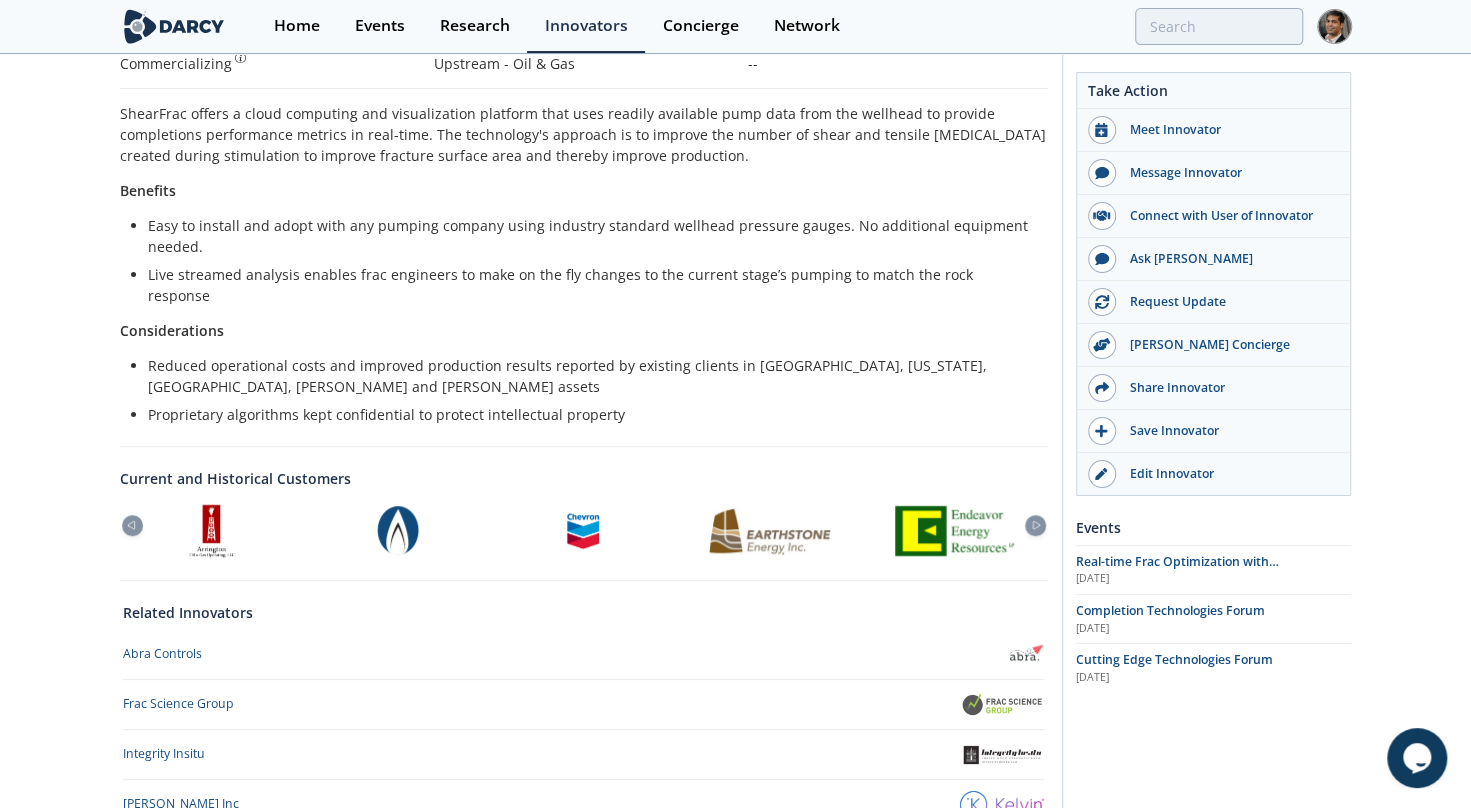 scroll, scrollTop: 427, scrollLeft: 0, axis: vertical 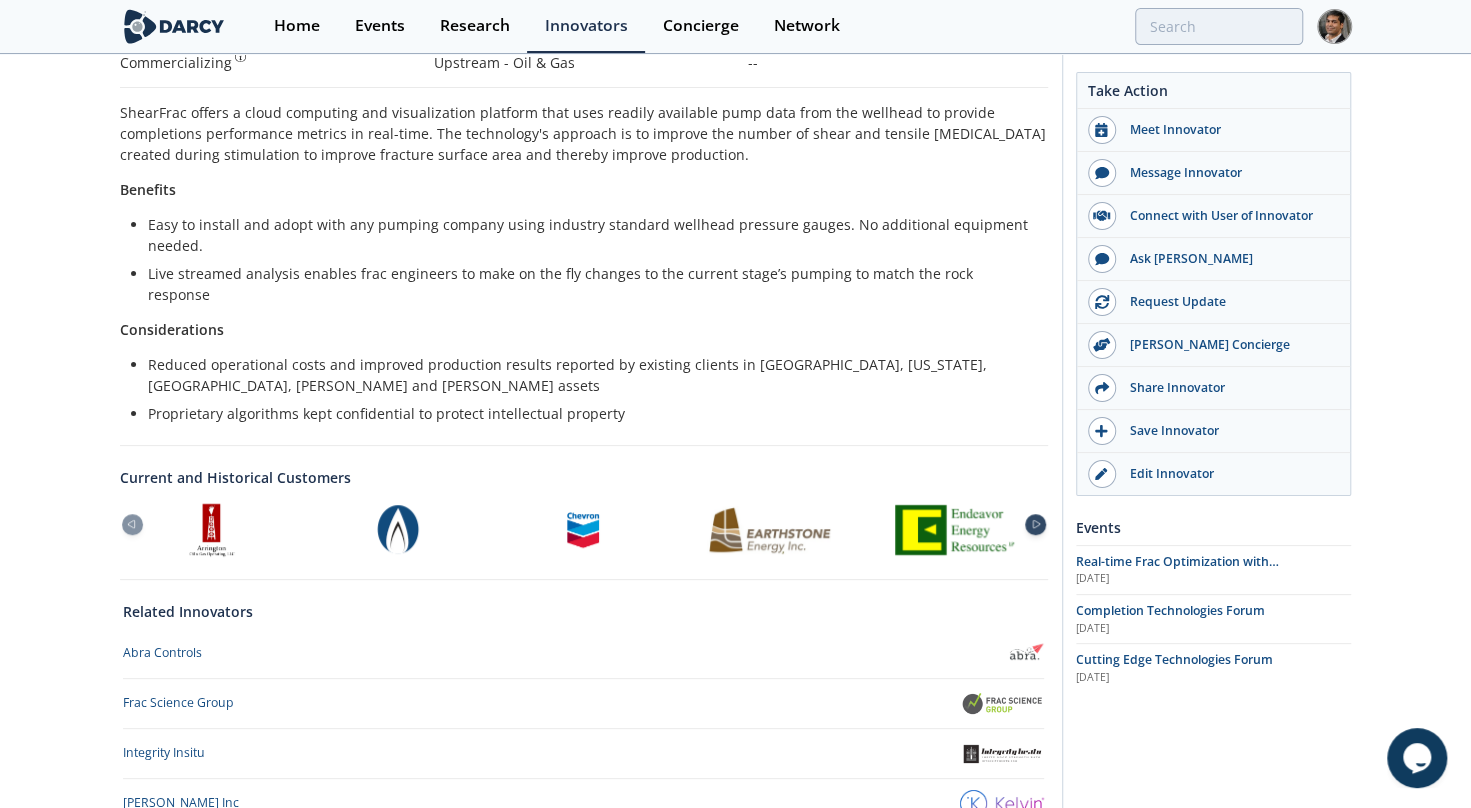 click at bounding box center [1035, 524] 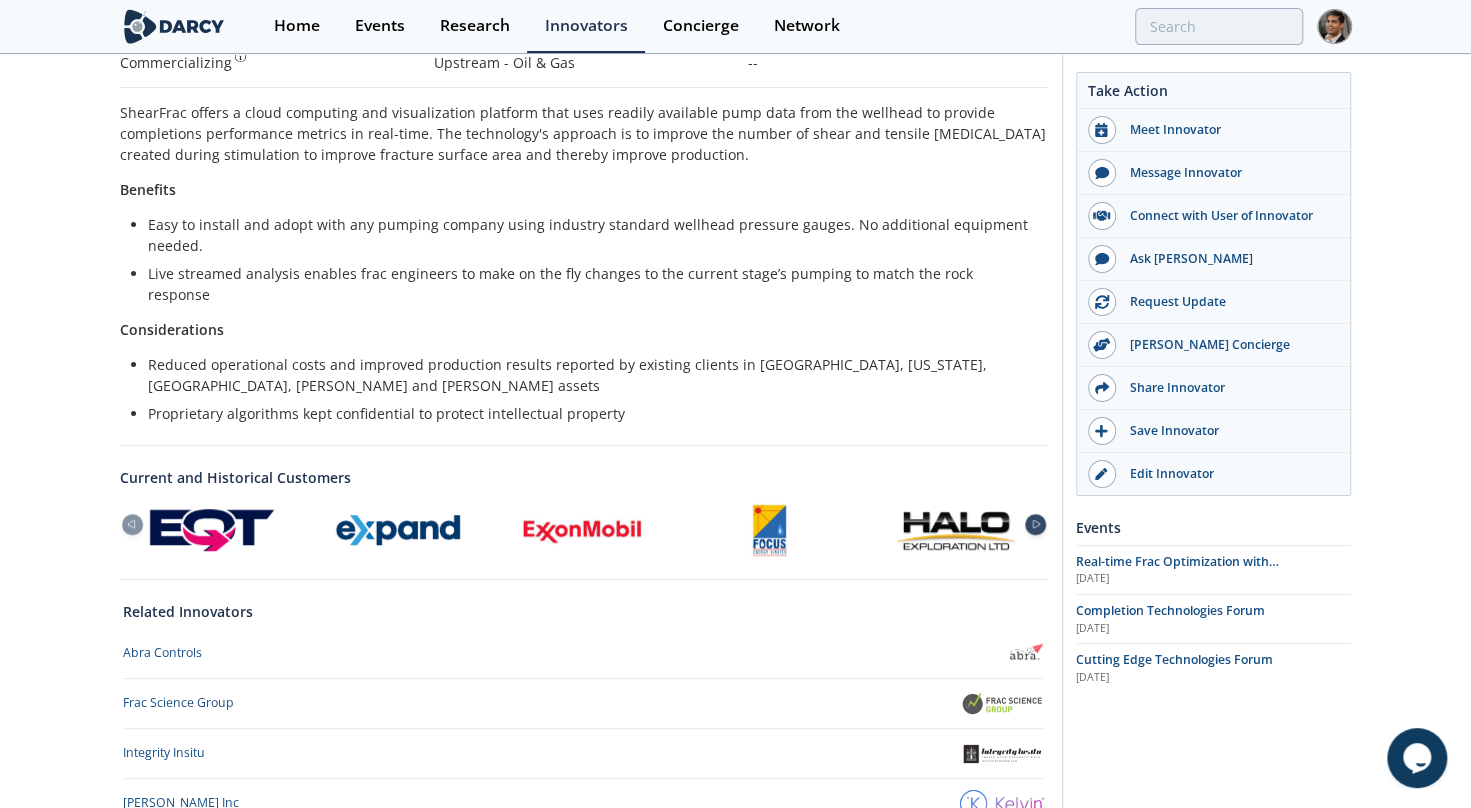 click 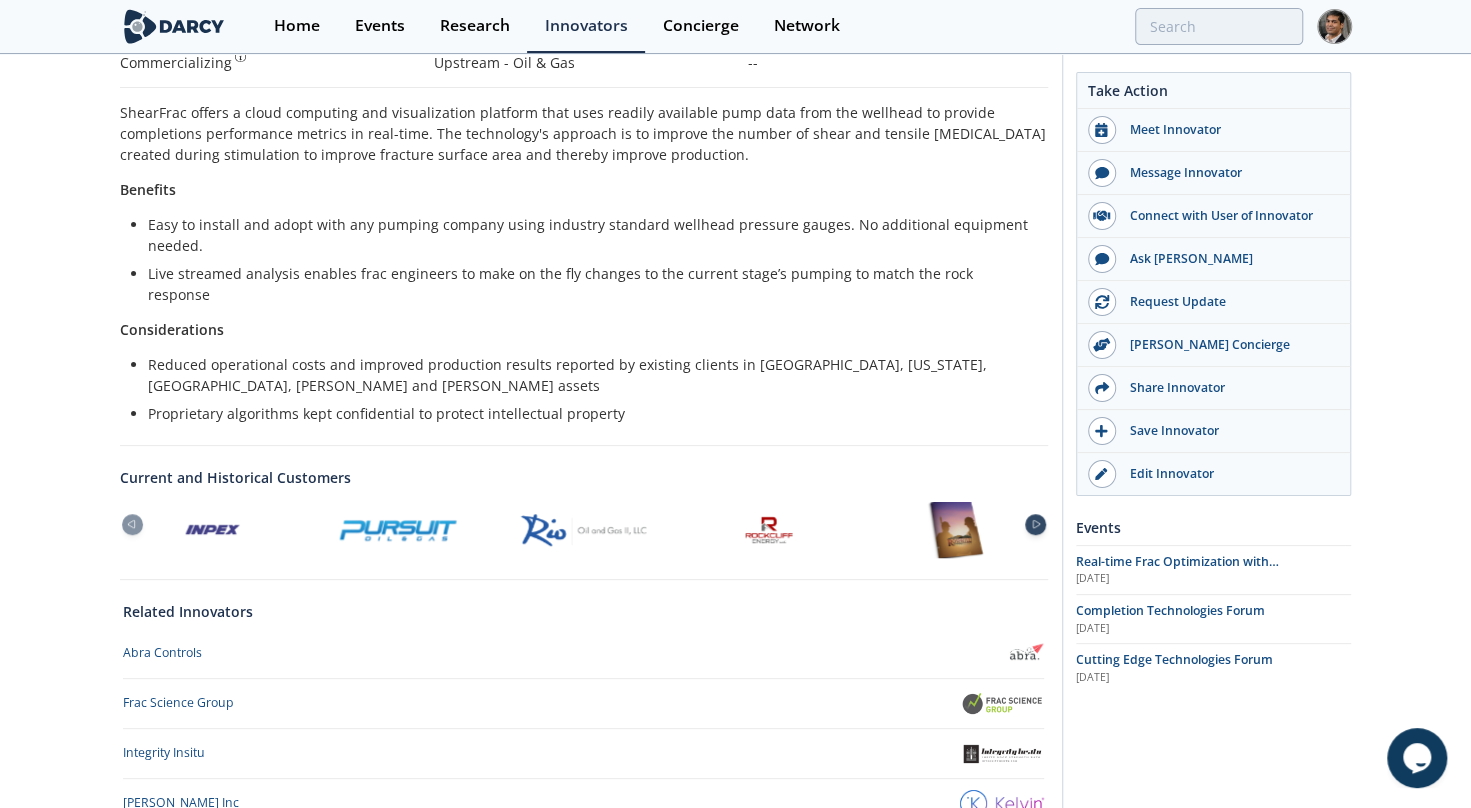 click 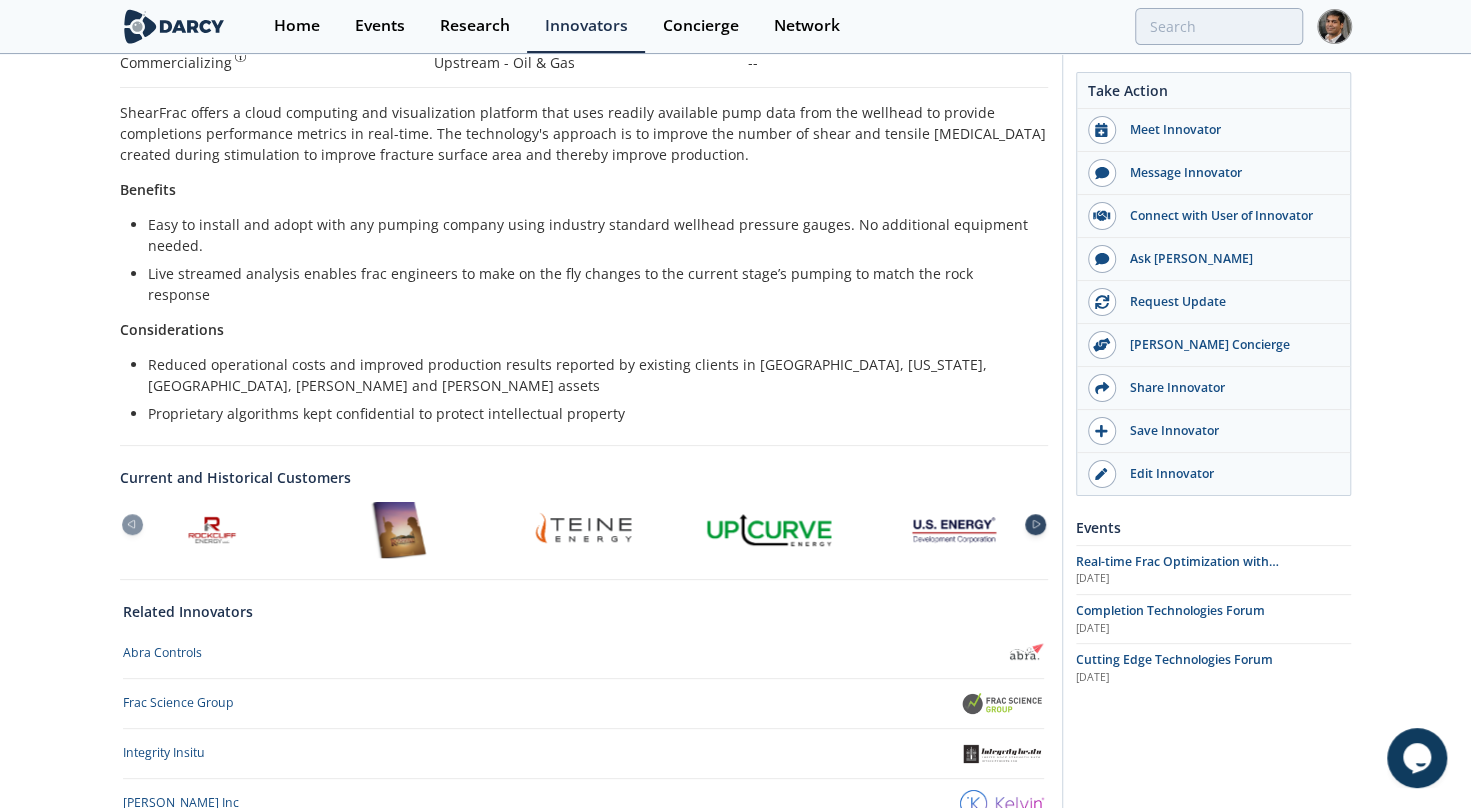 click 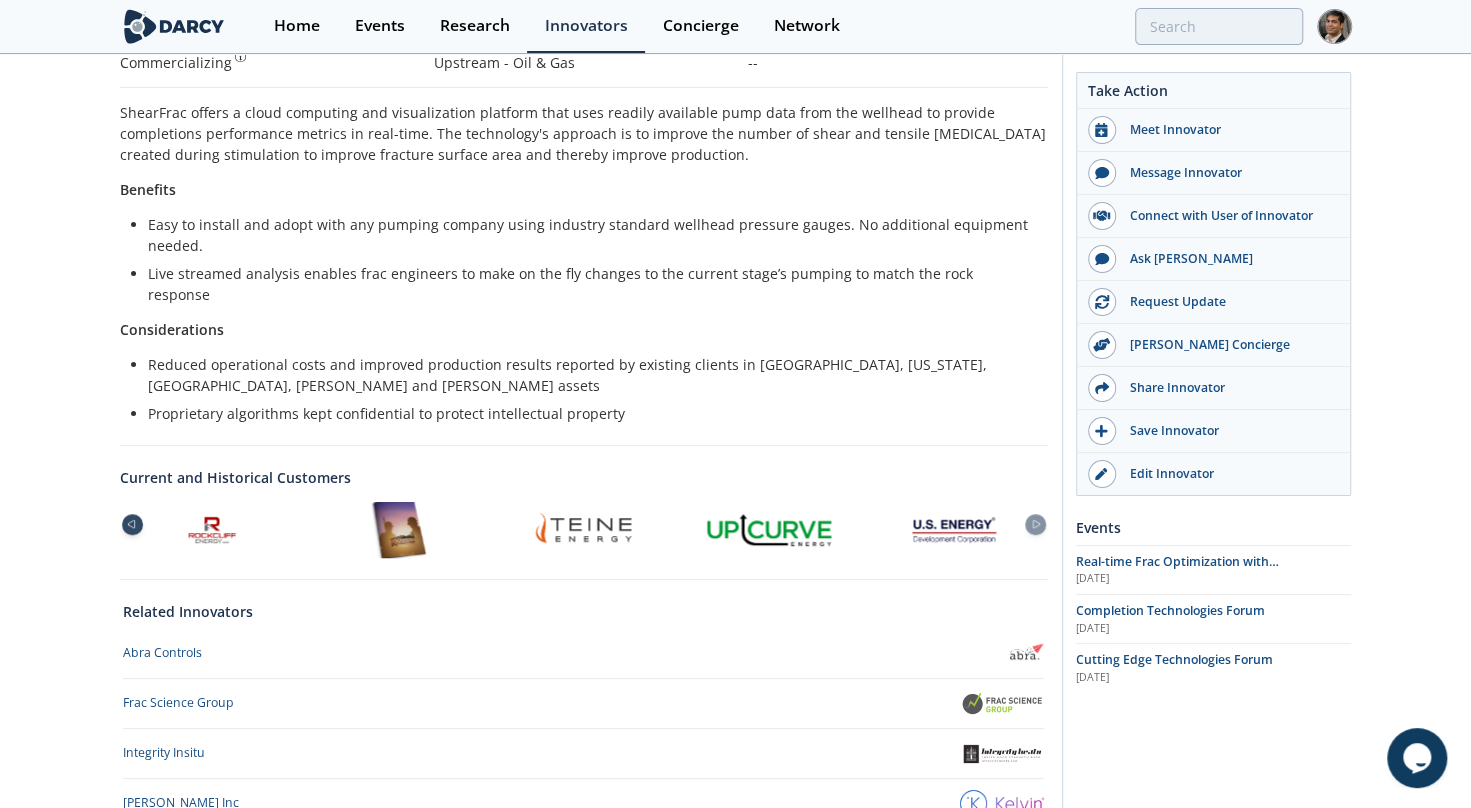 click 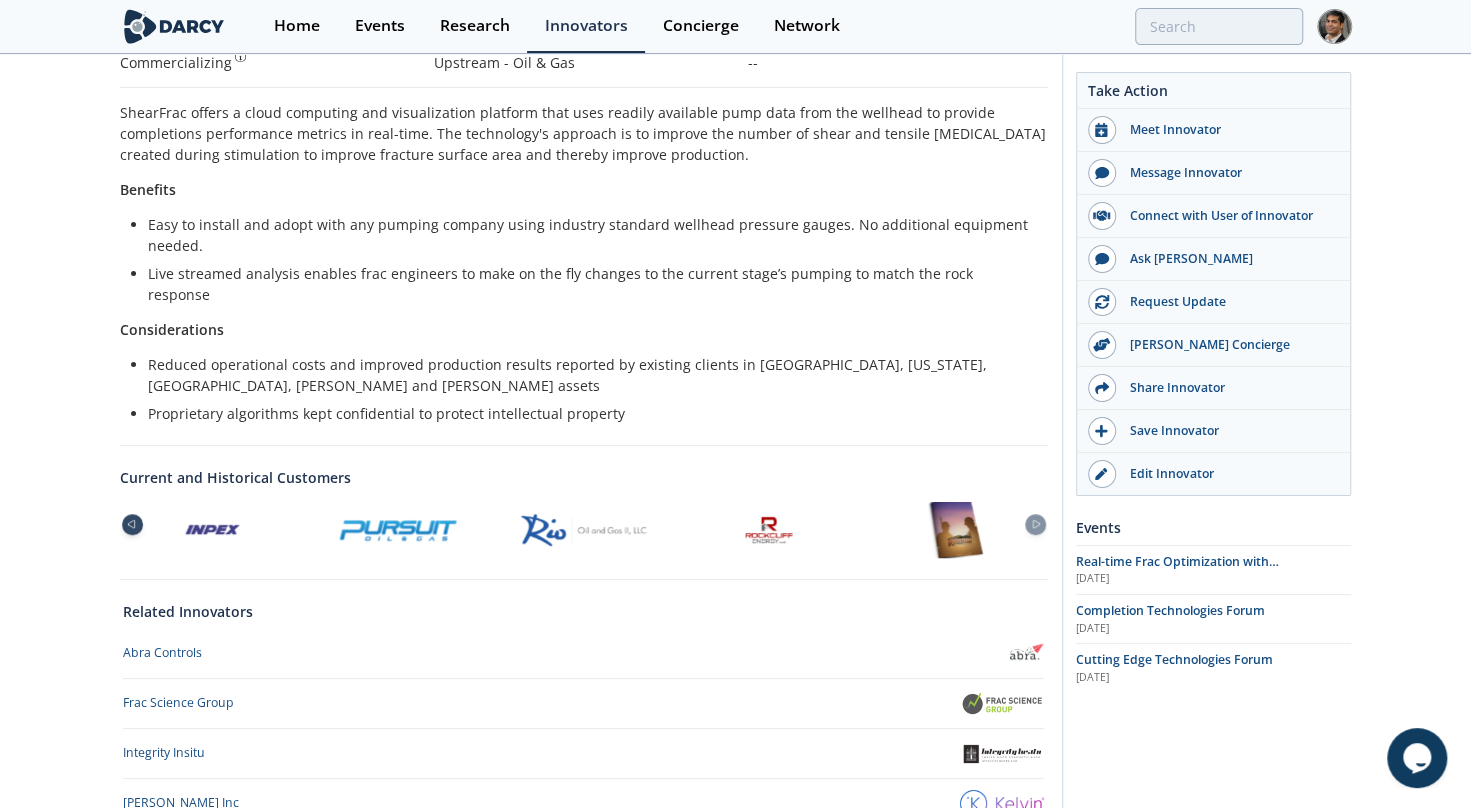 click 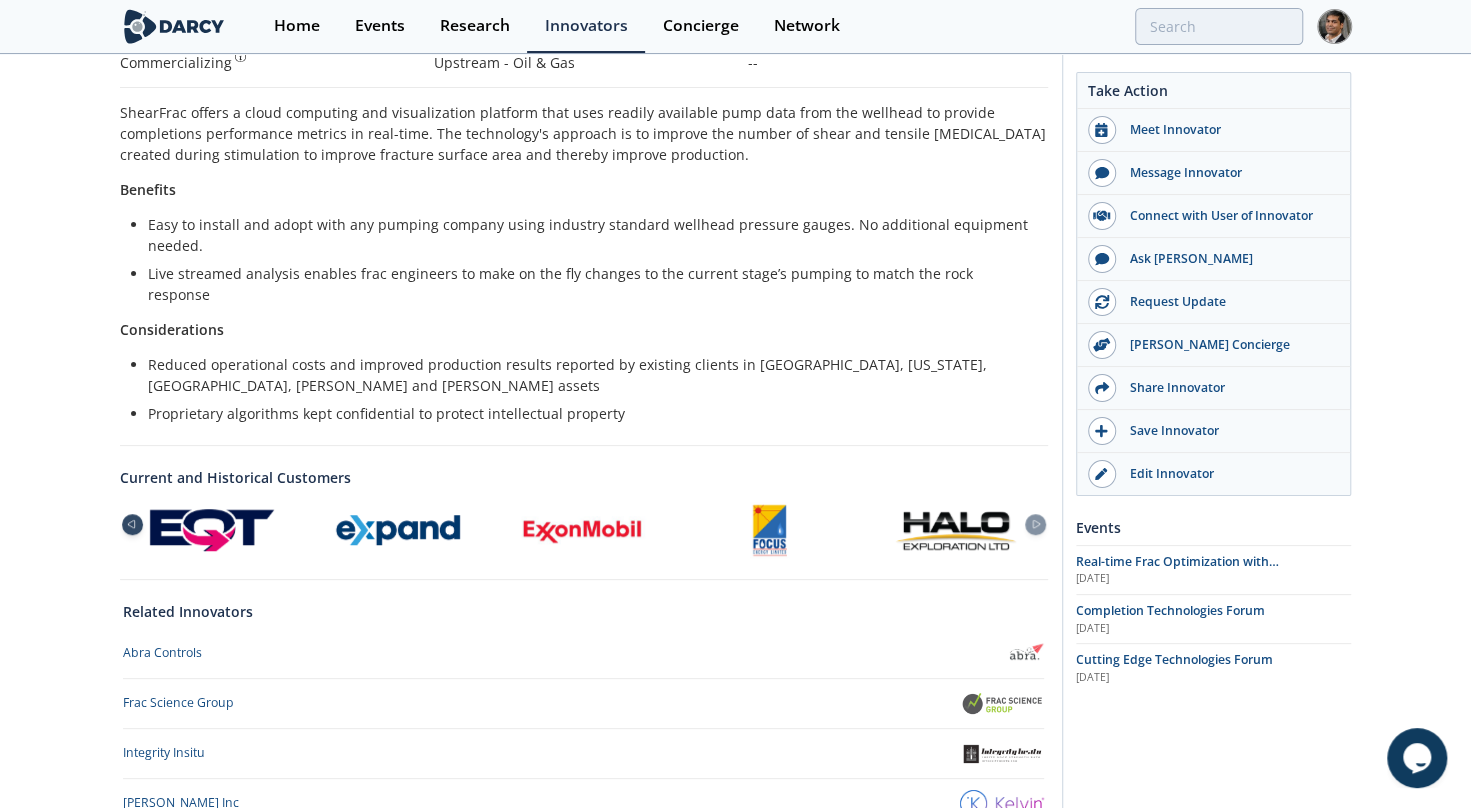 click 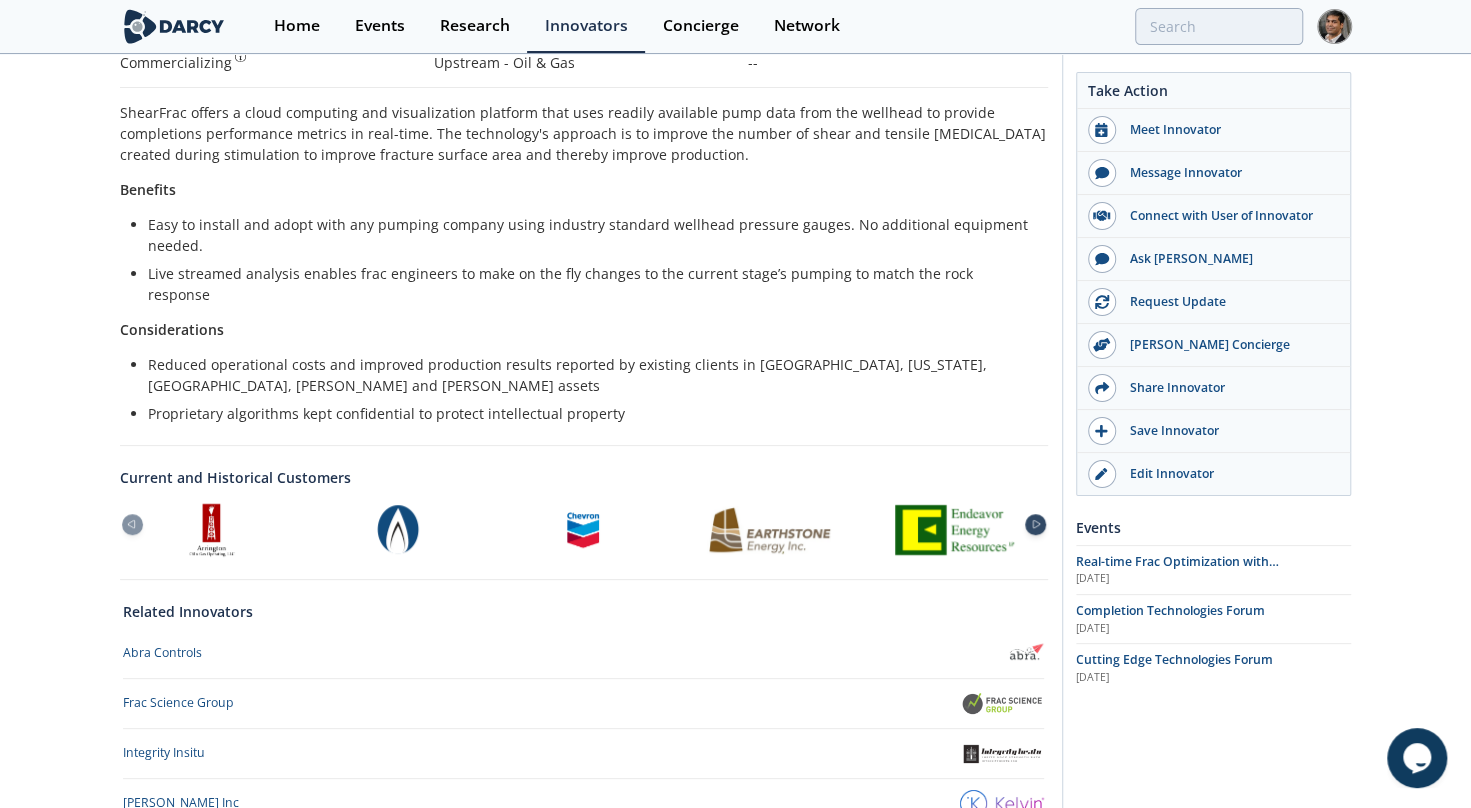 click 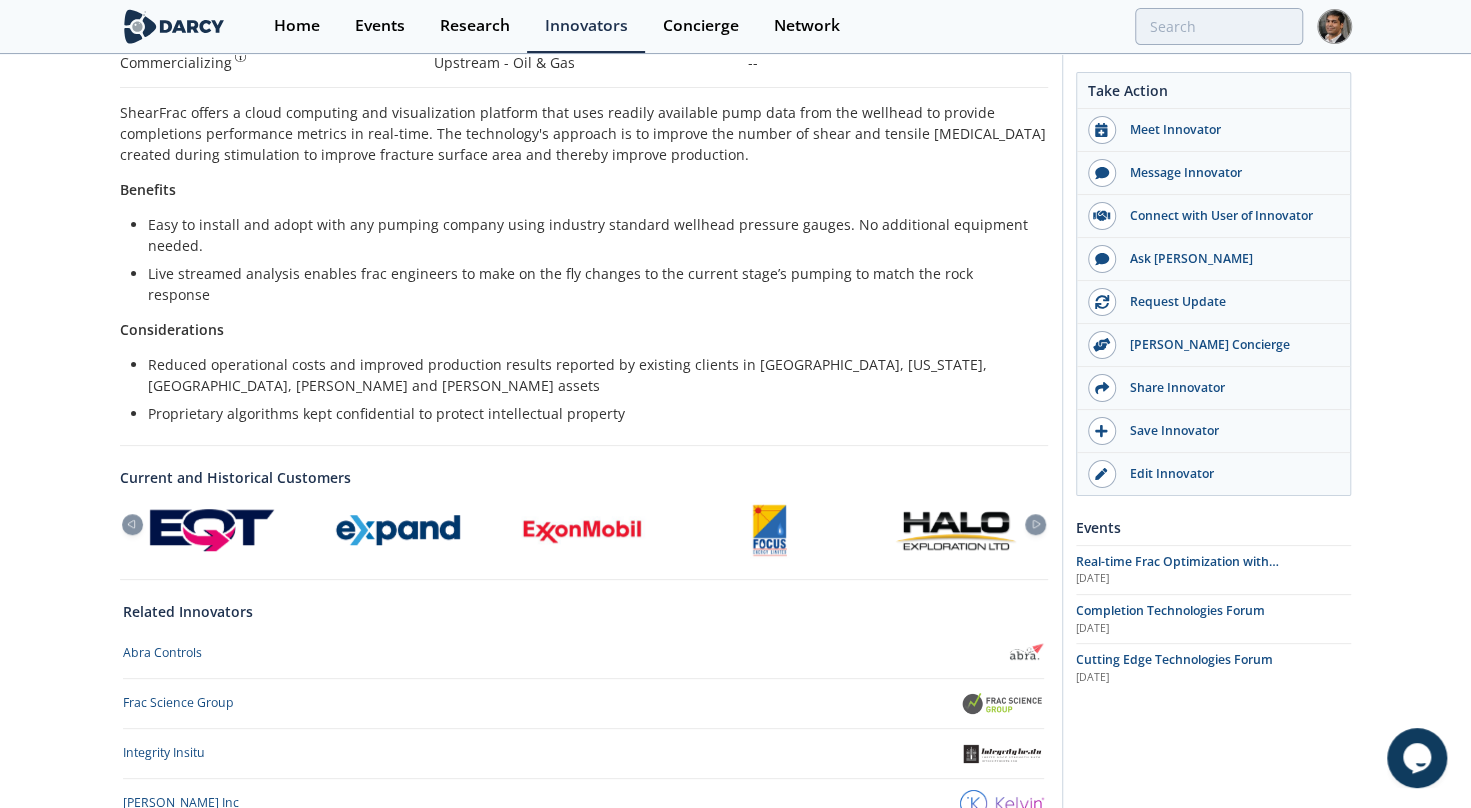 click at bounding box center (954, 530) 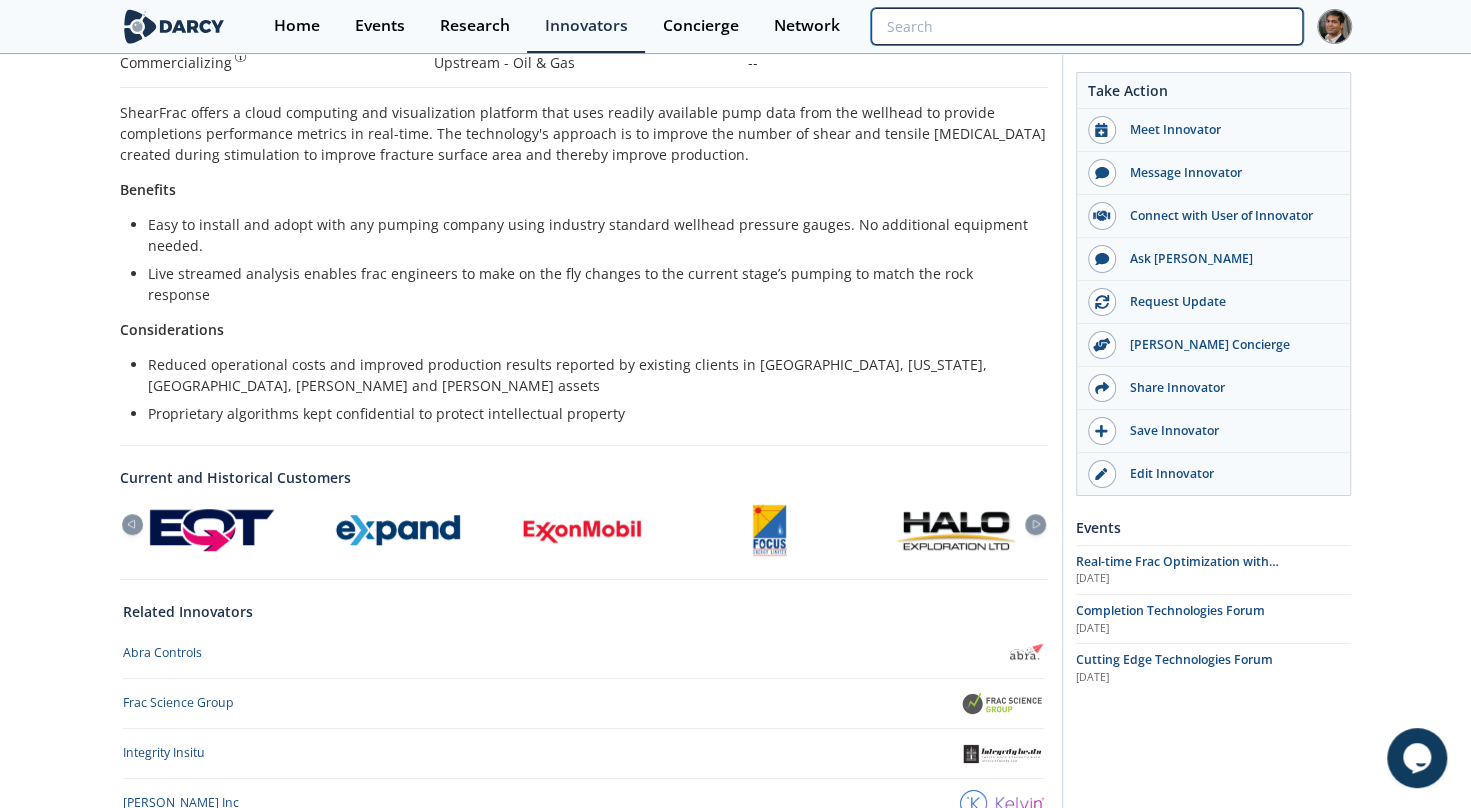 click at bounding box center (1086, 26) 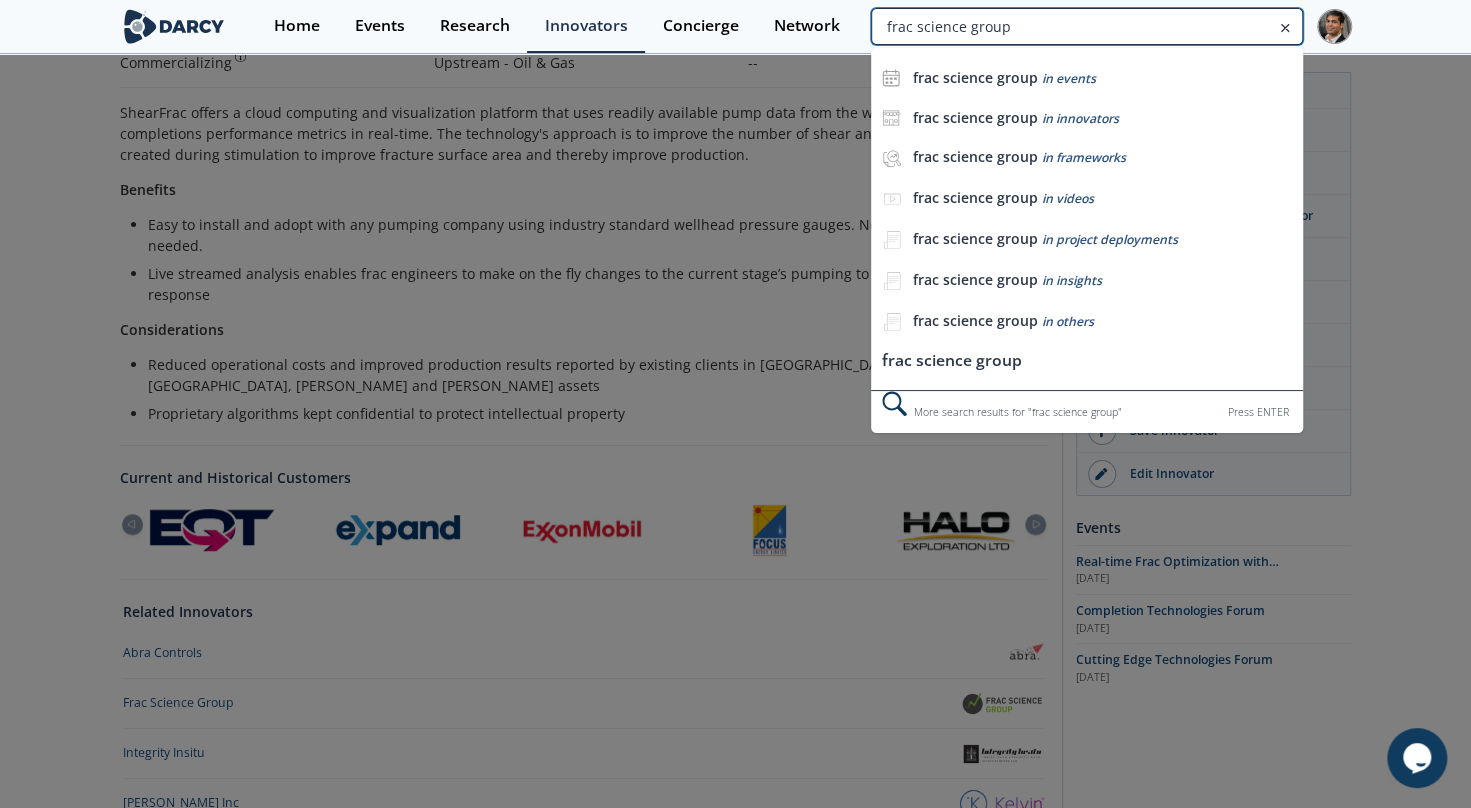 type on "frac science group" 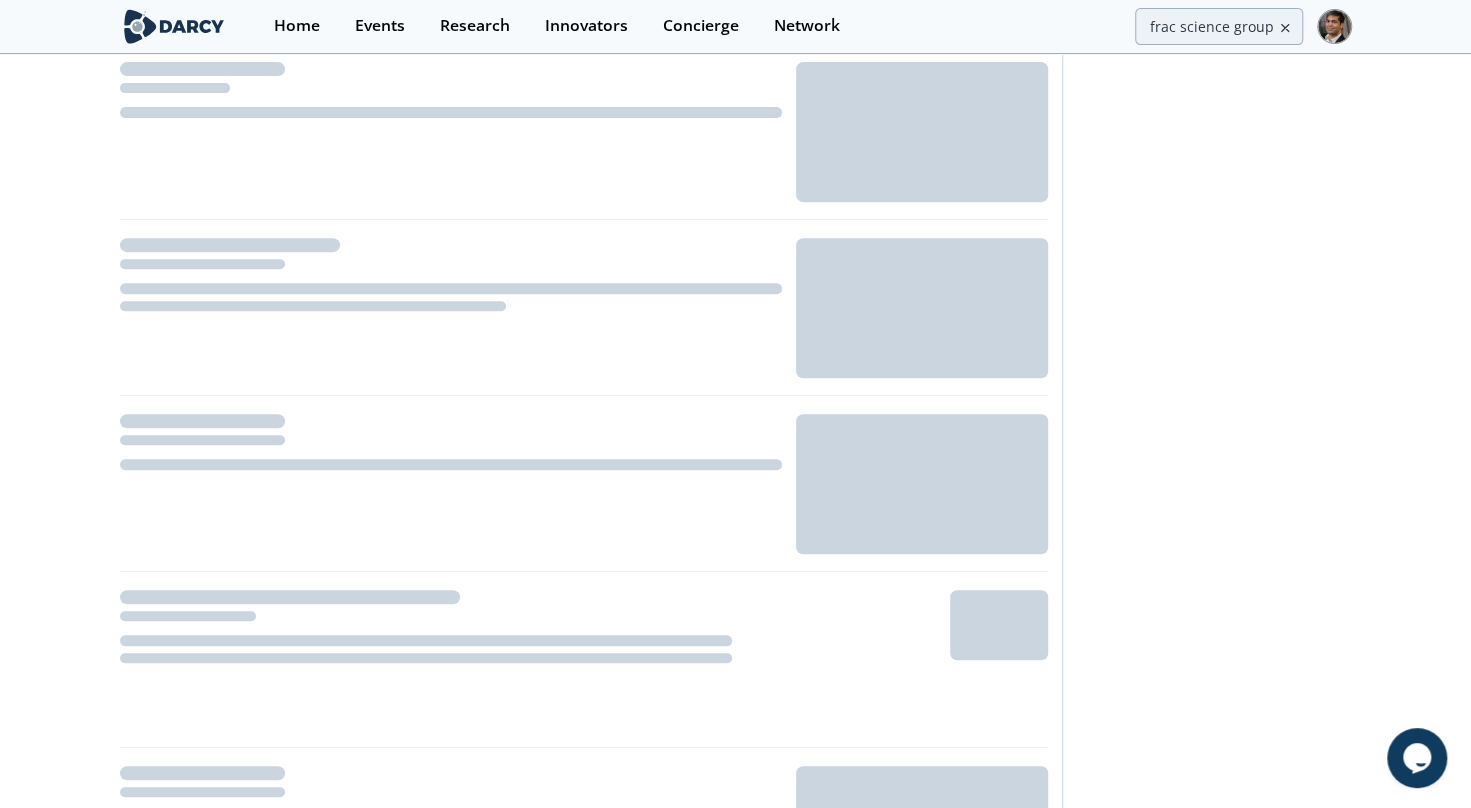 scroll, scrollTop: 0, scrollLeft: 0, axis: both 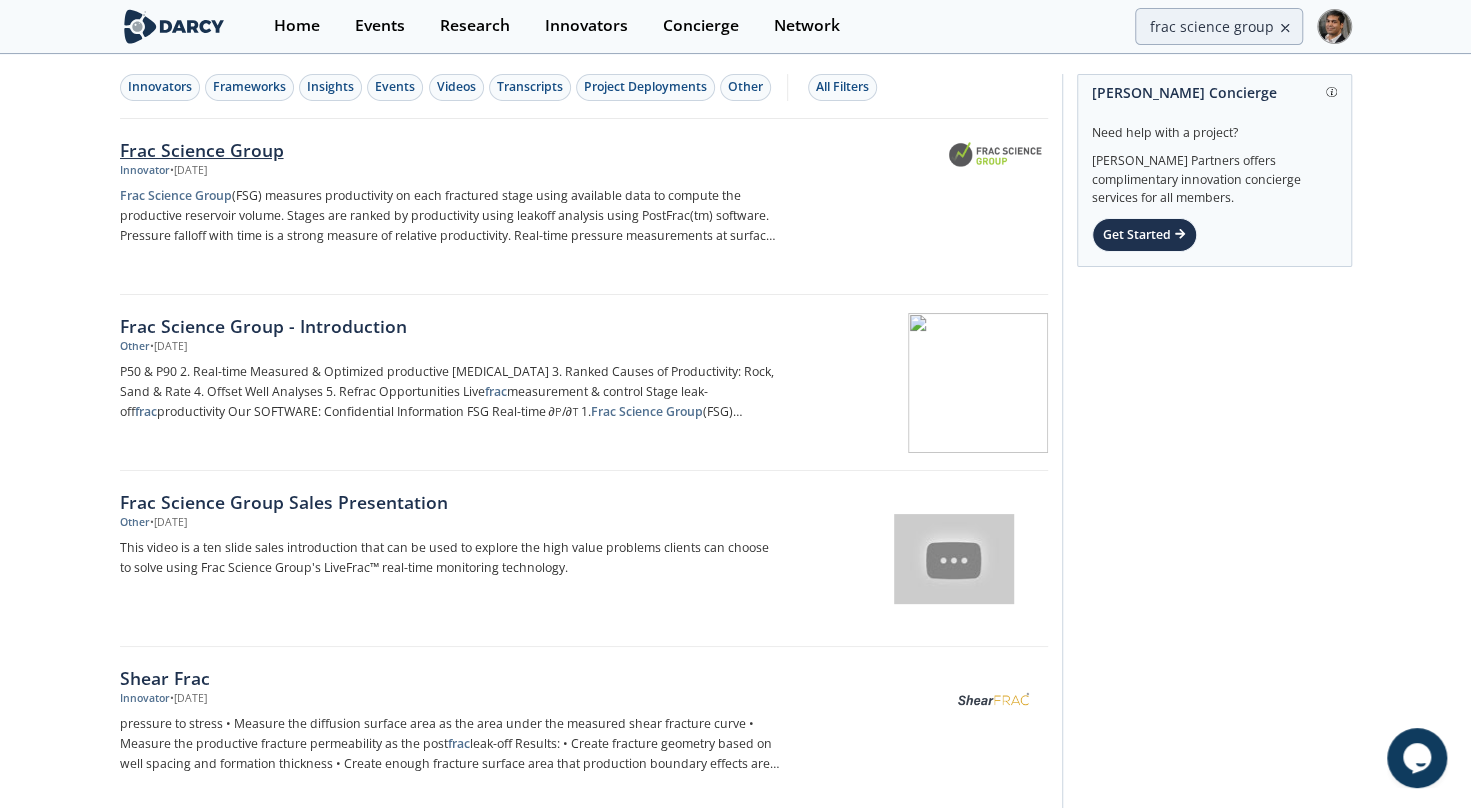 click on "Frac Science Group" at bounding box center [451, 150] 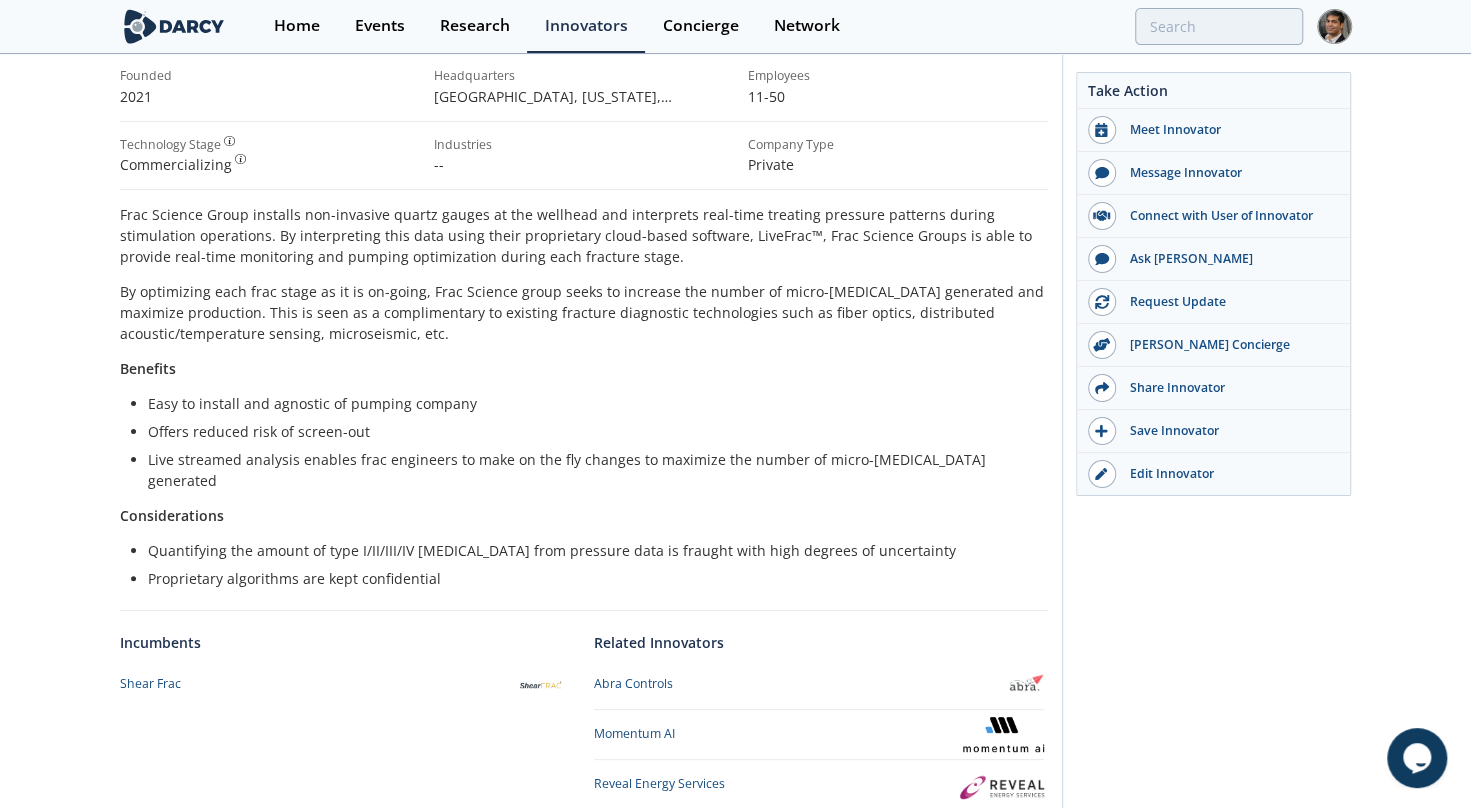 scroll, scrollTop: 328, scrollLeft: 0, axis: vertical 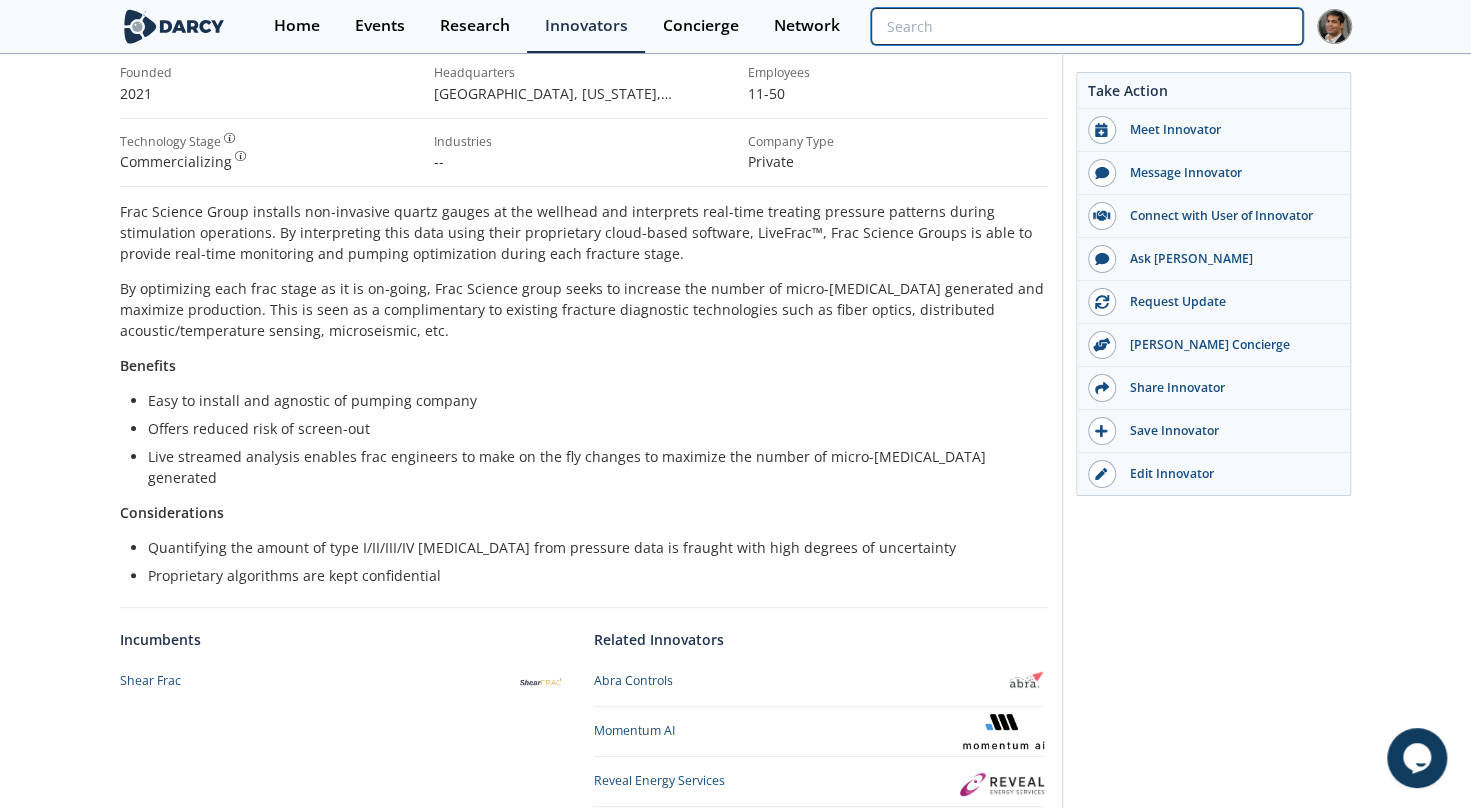 click at bounding box center (1086, 26) 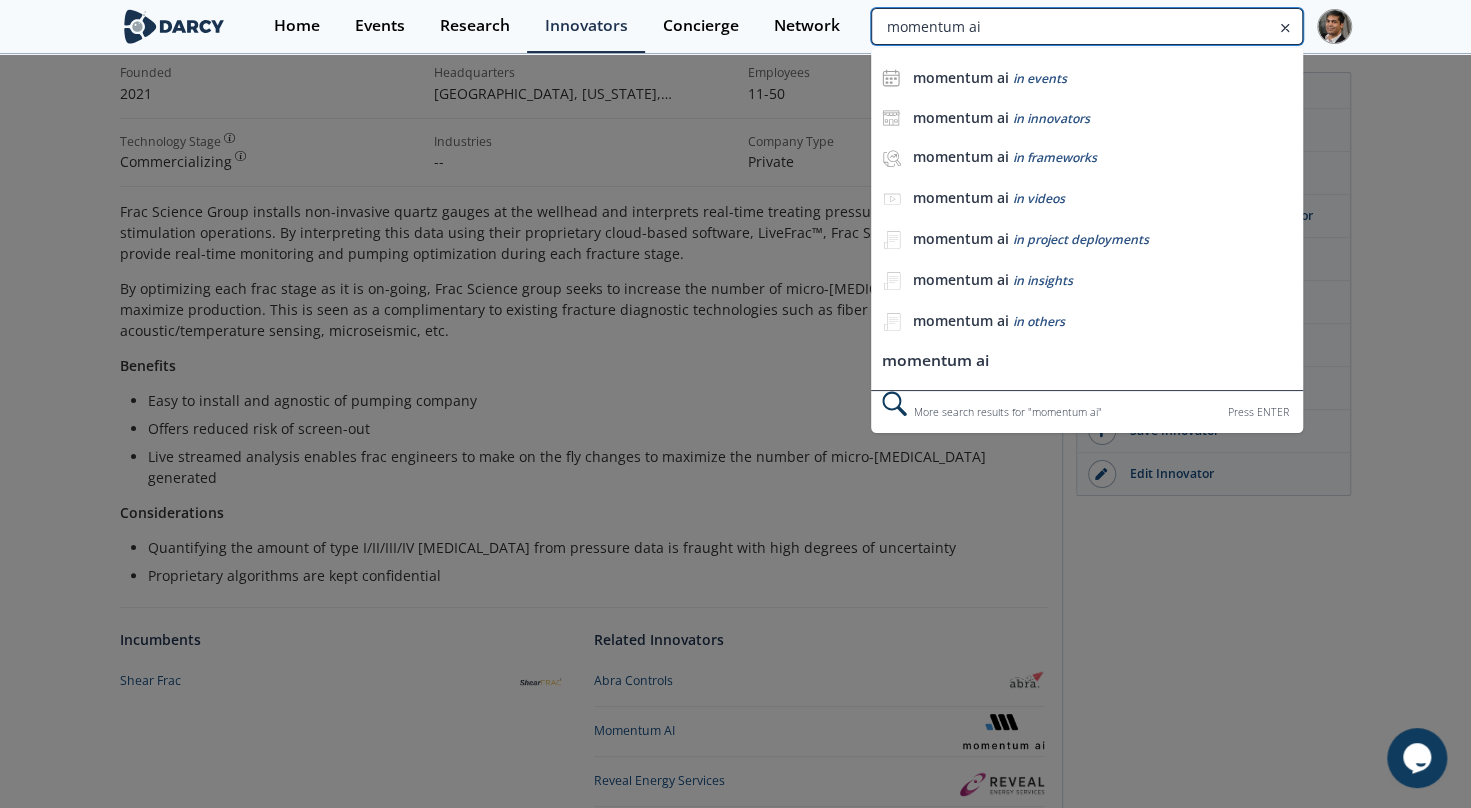 type on "momentum ai" 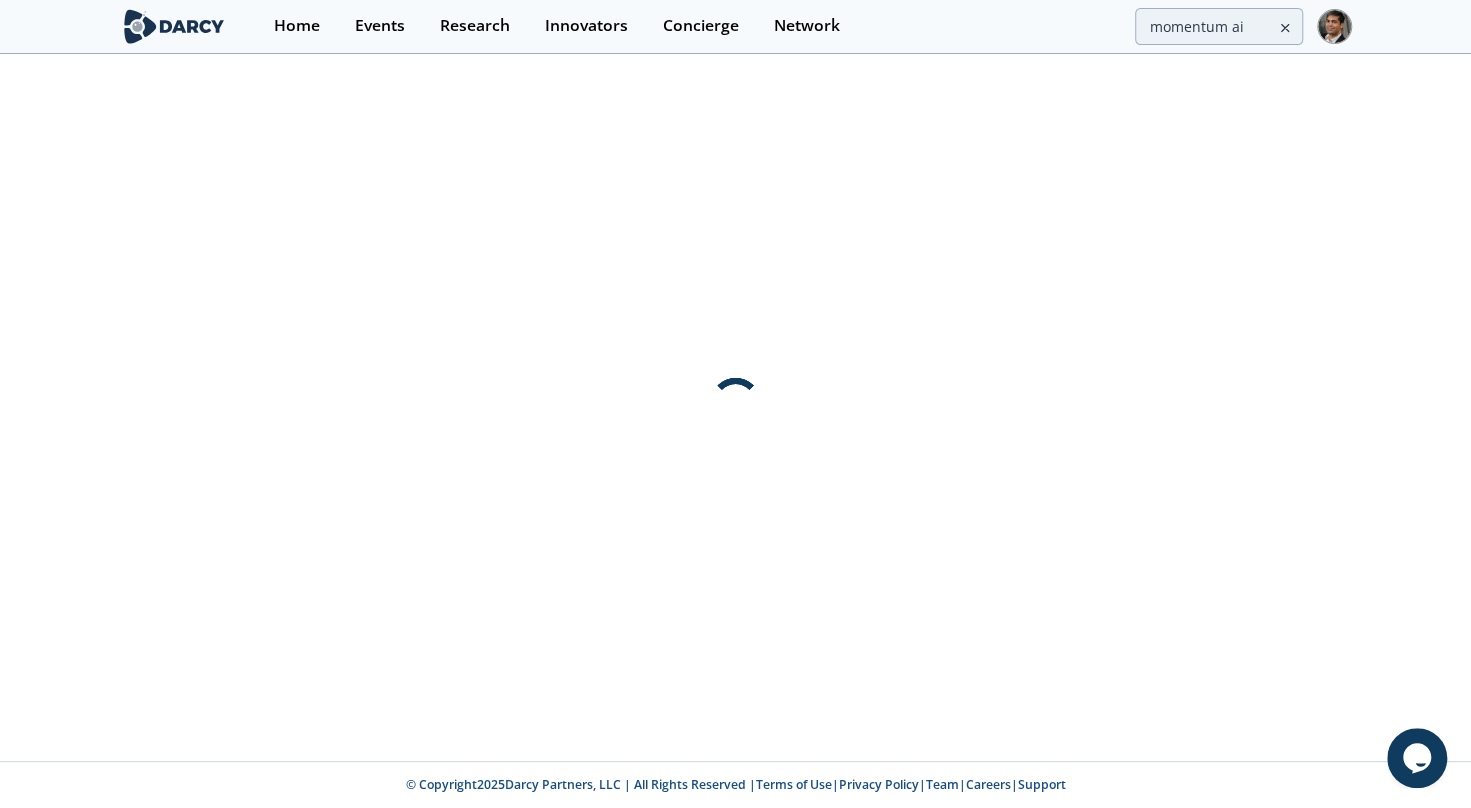 scroll, scrollTop: 0, scrollLeft: 0, axis: both 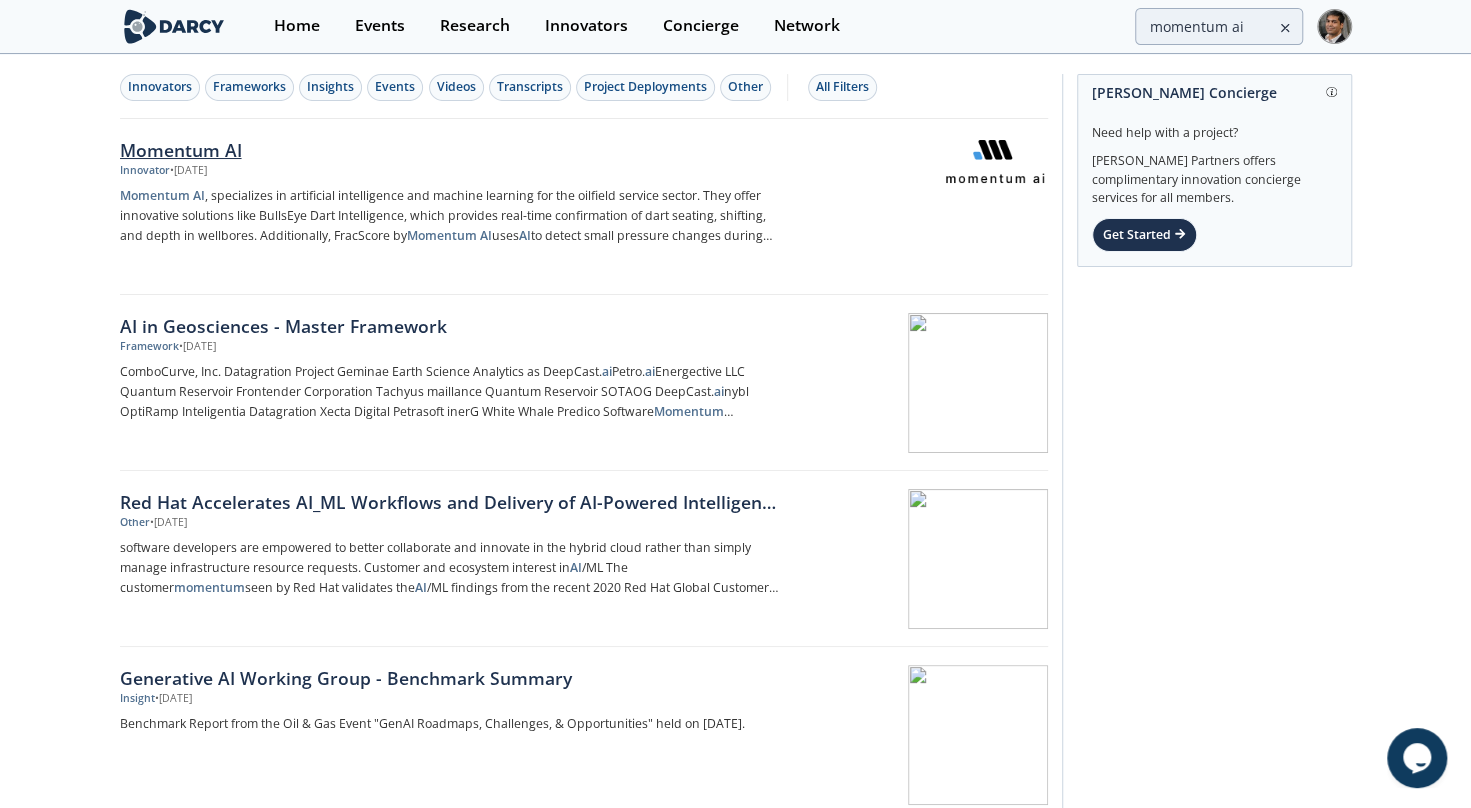 click on "Momentum AI" at bounding box center (451, 150) 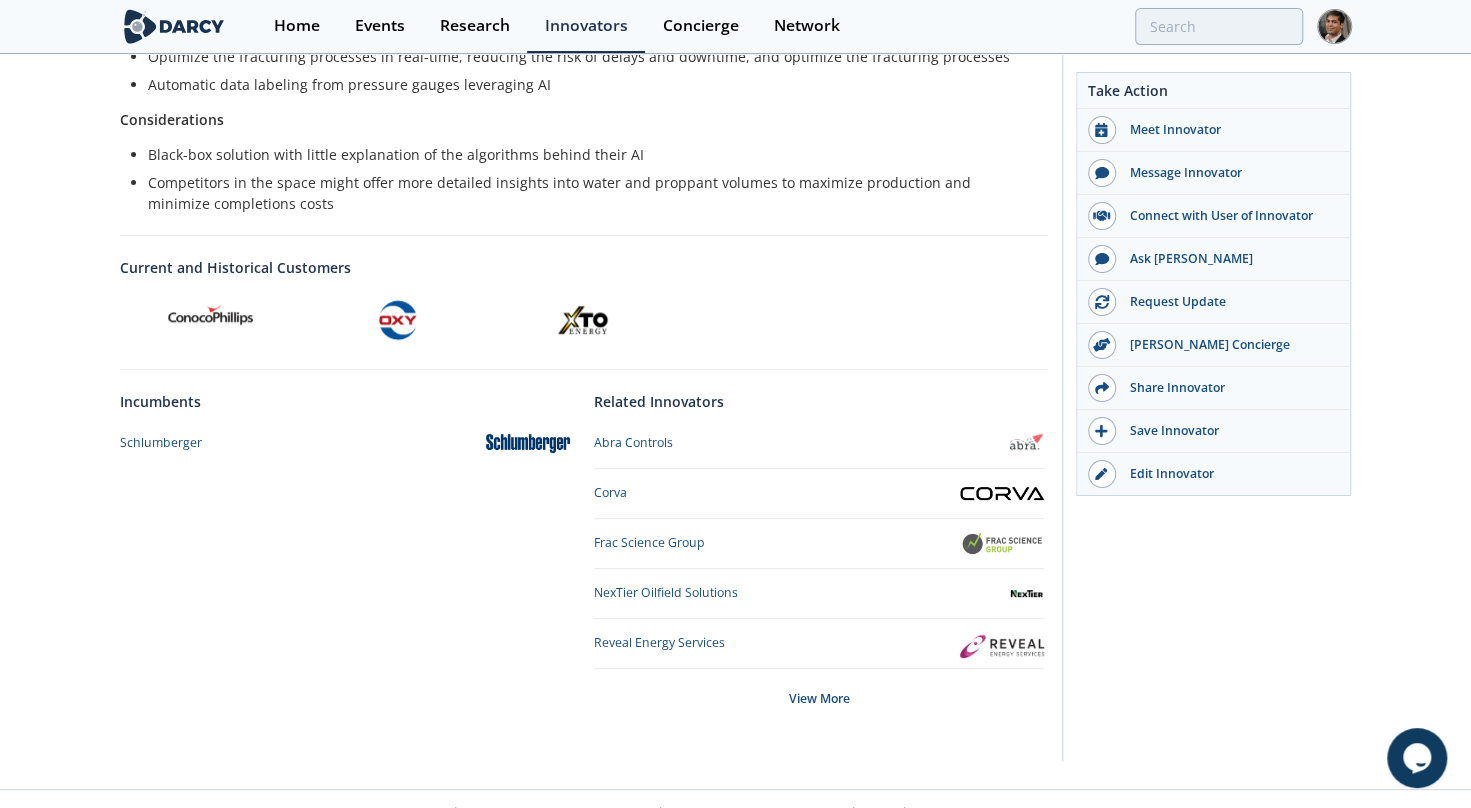 scroll, scrollTop: 631, scrollLeft: 0, axis: vertical 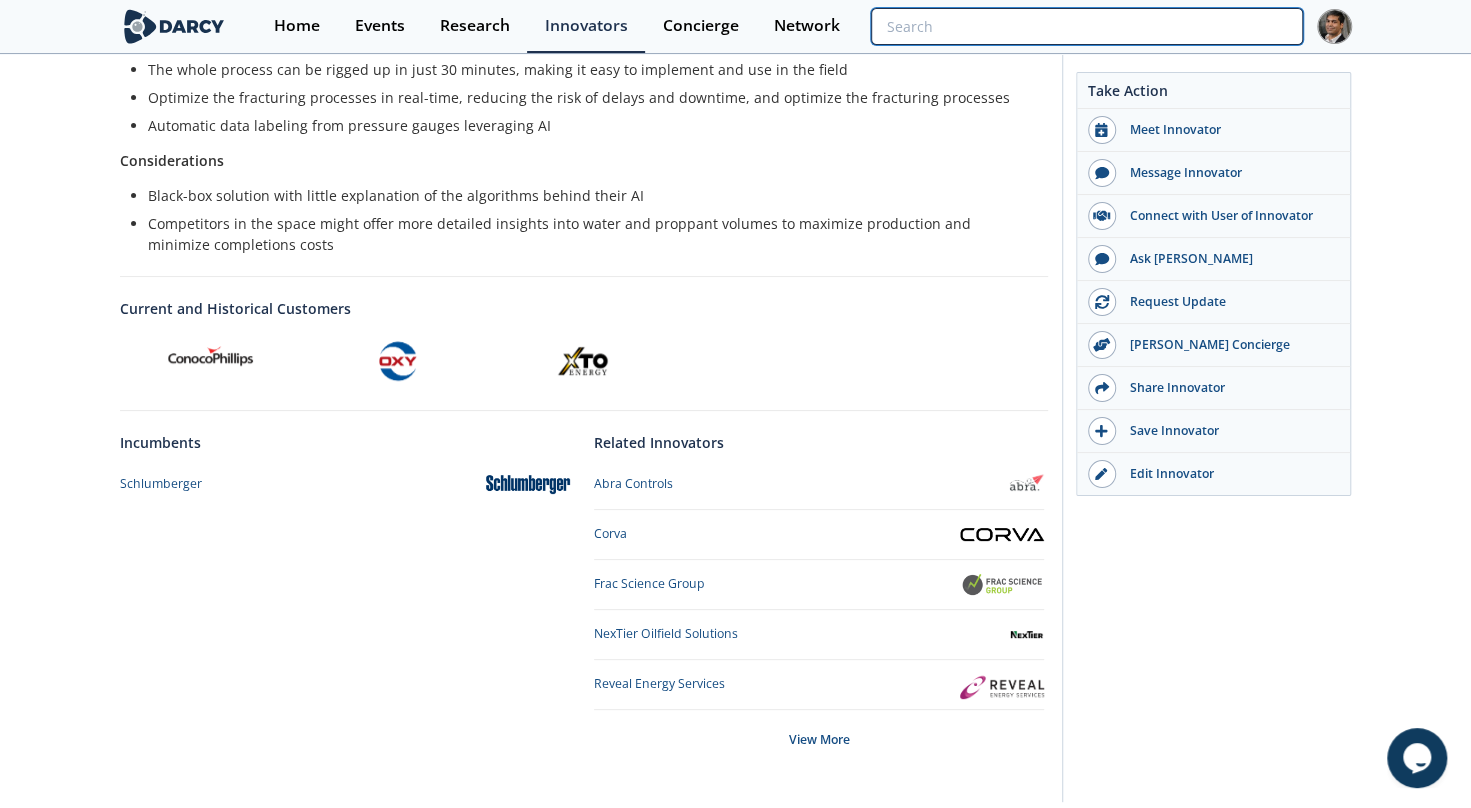 click at bounding box center (1086, 26) 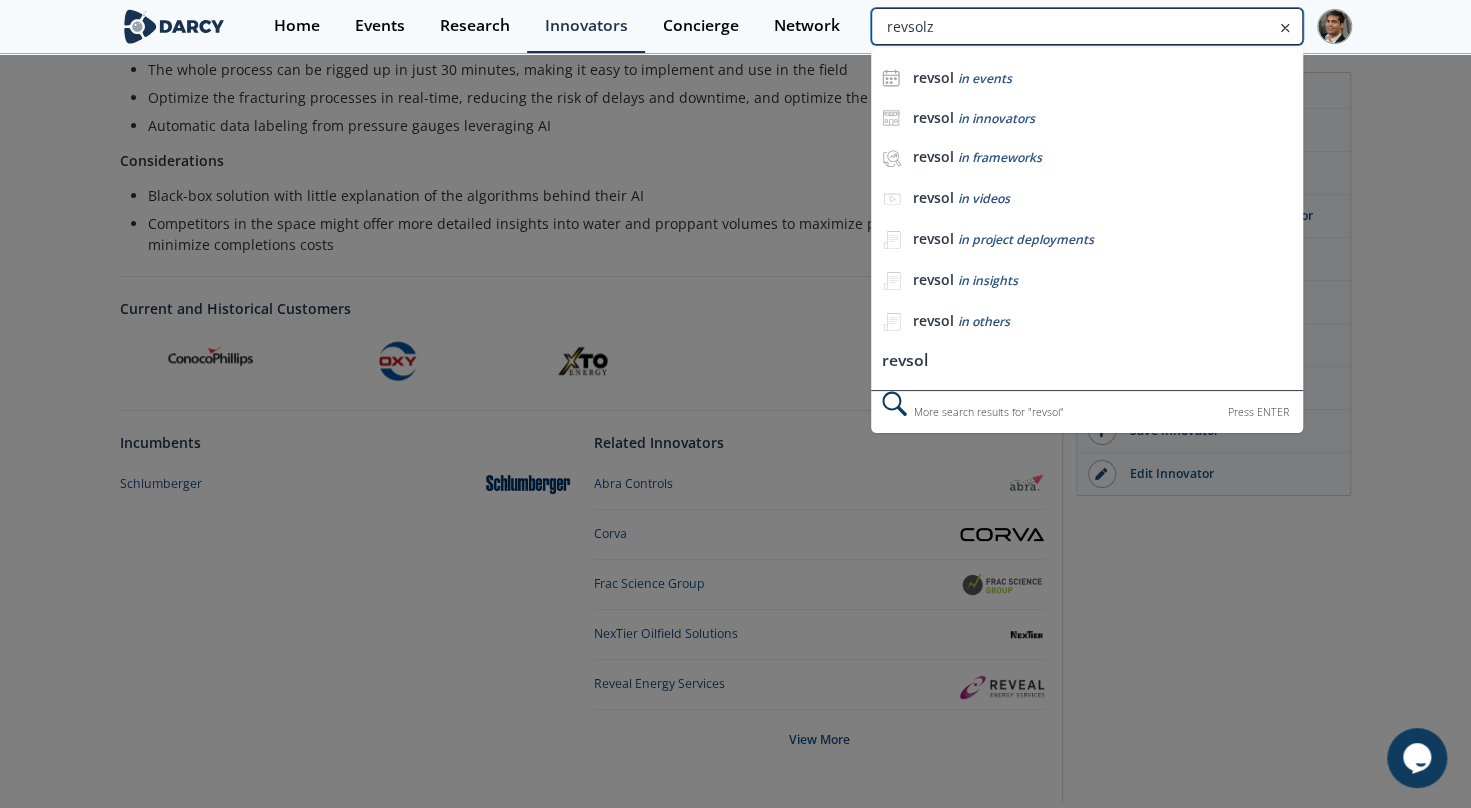 type on "revsolz" 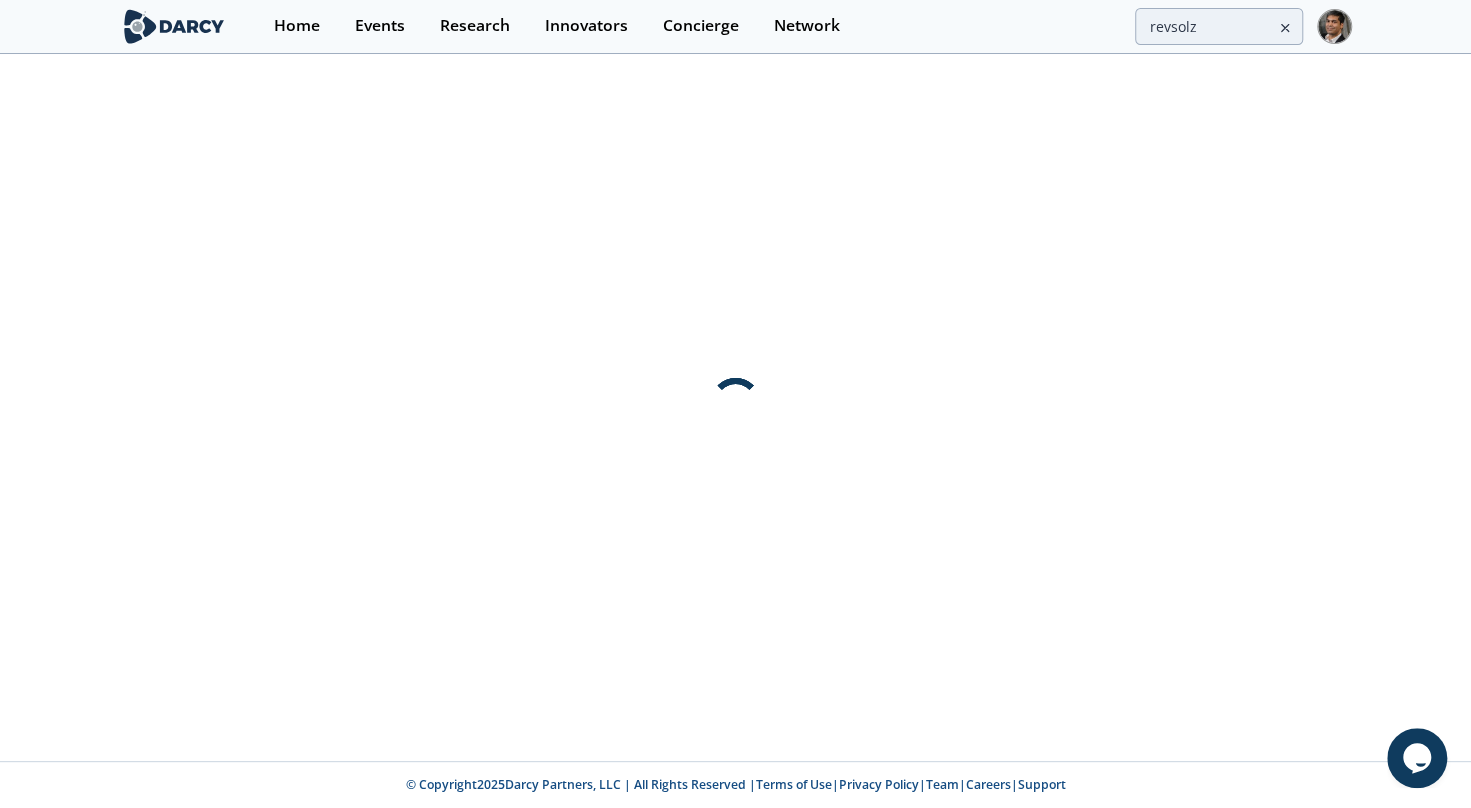scroll, scrollTop: 0, scrollLeft: 0, axis: both 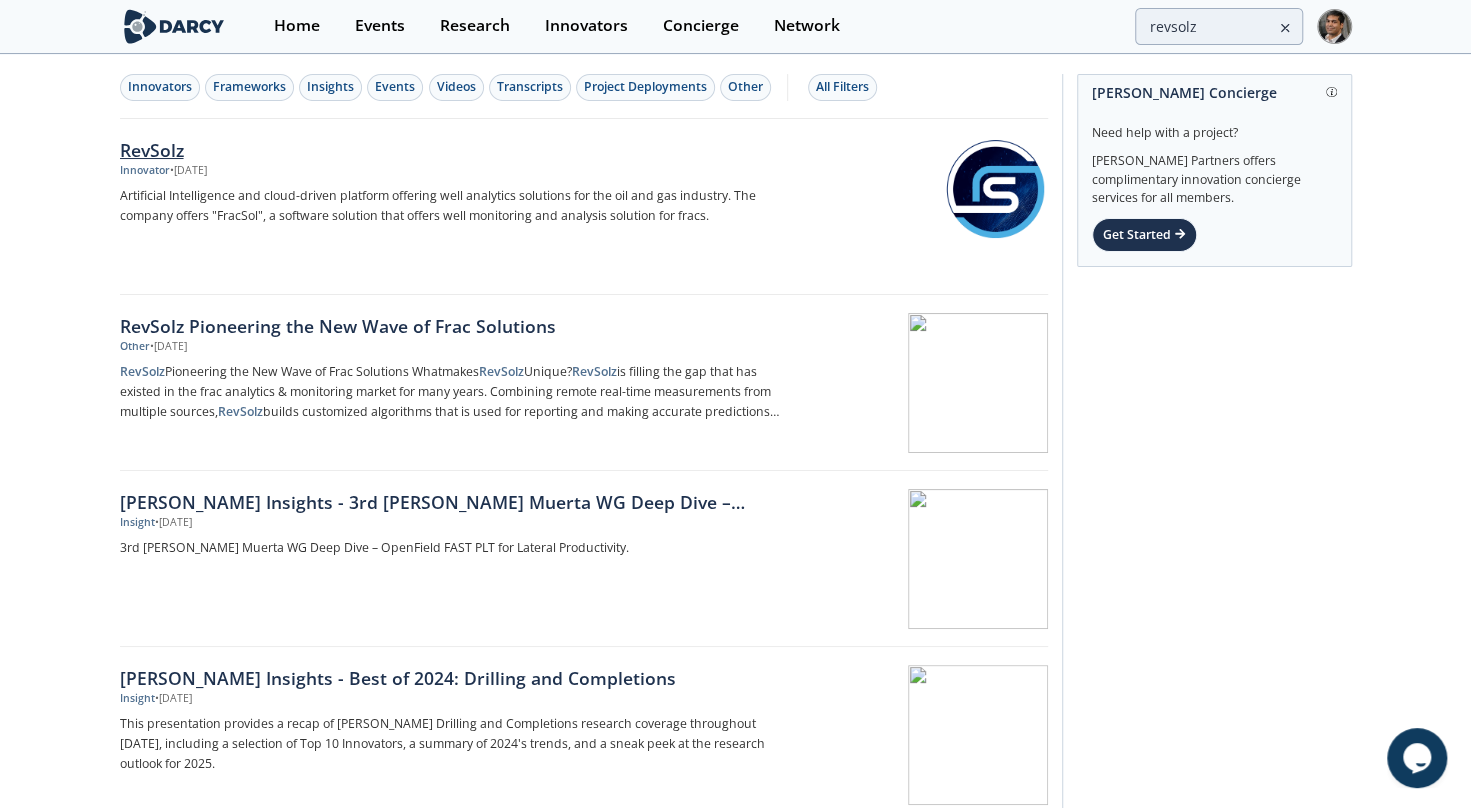 click at bounding box center (995, 189) 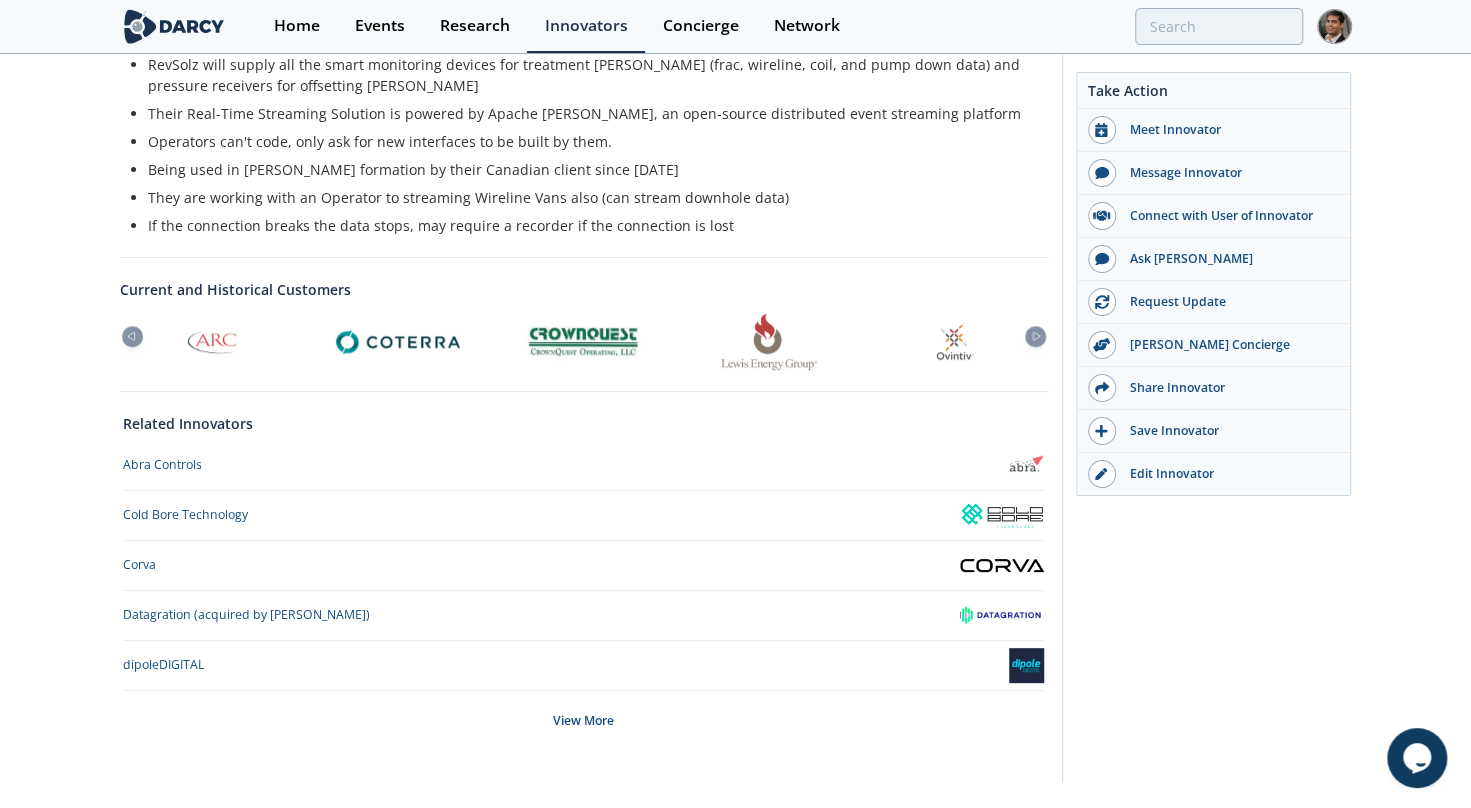 scroll, scrollTop: 758, scrollLeft: 0, axis: vertical 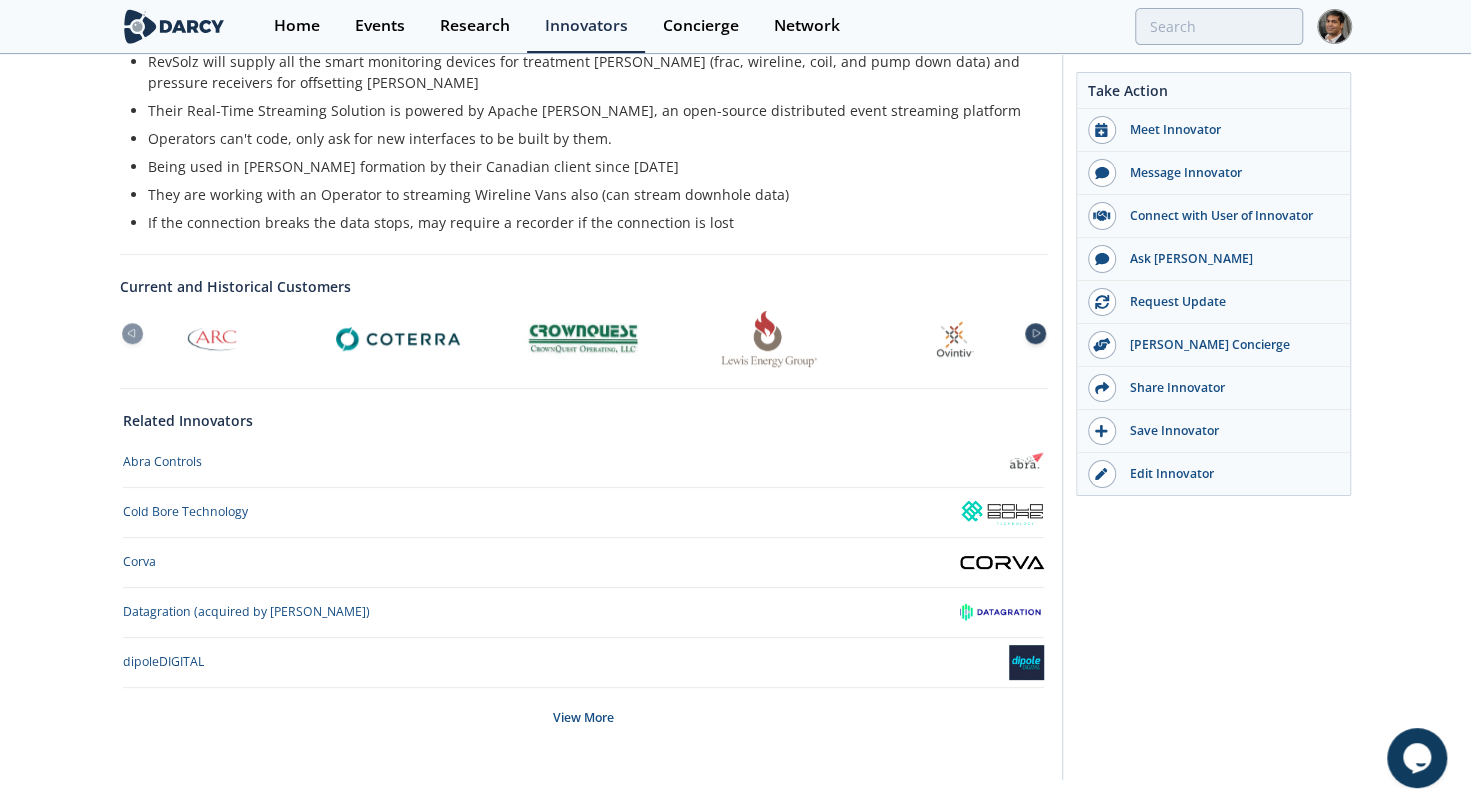click 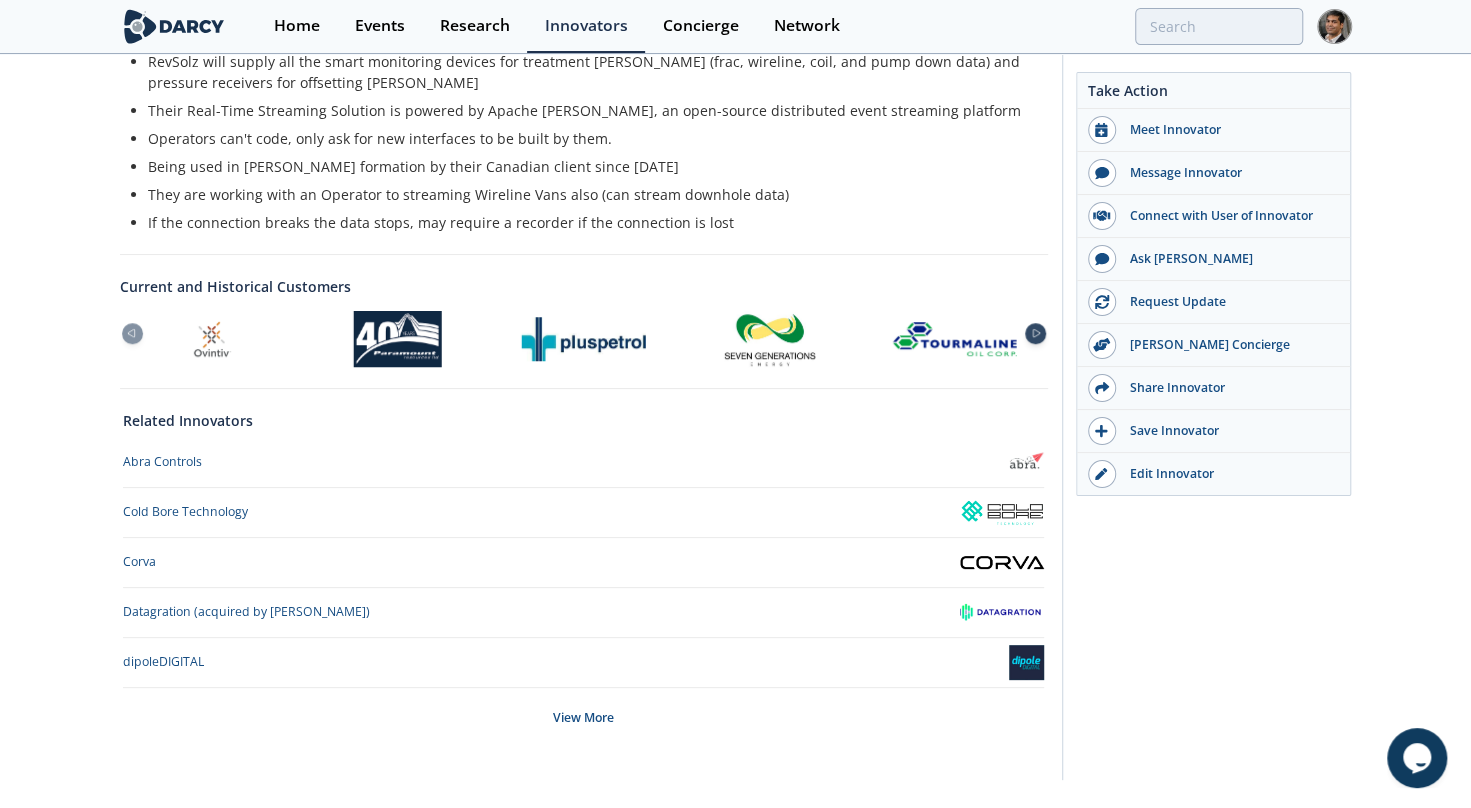 click 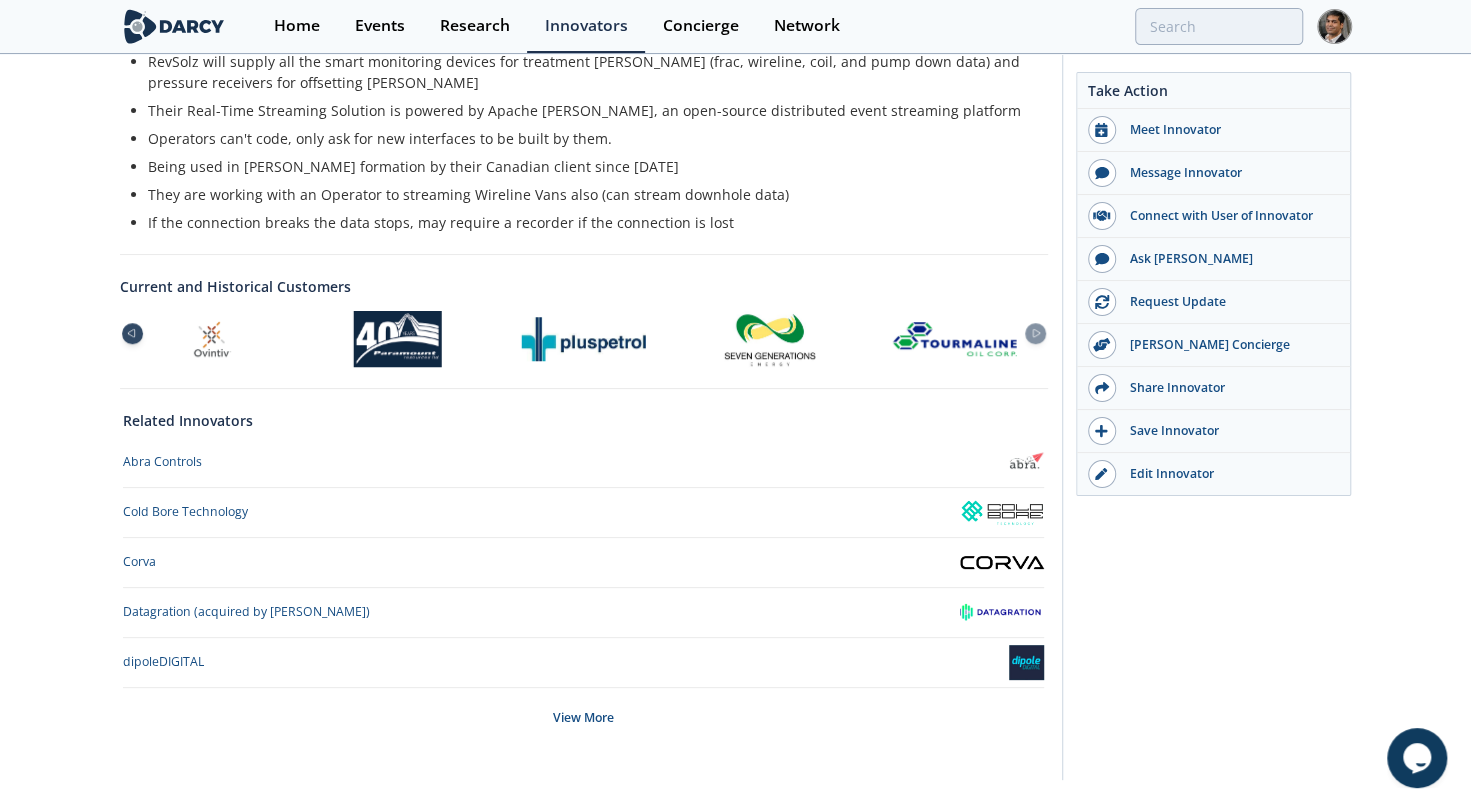 click at bounding box center [132, 333] 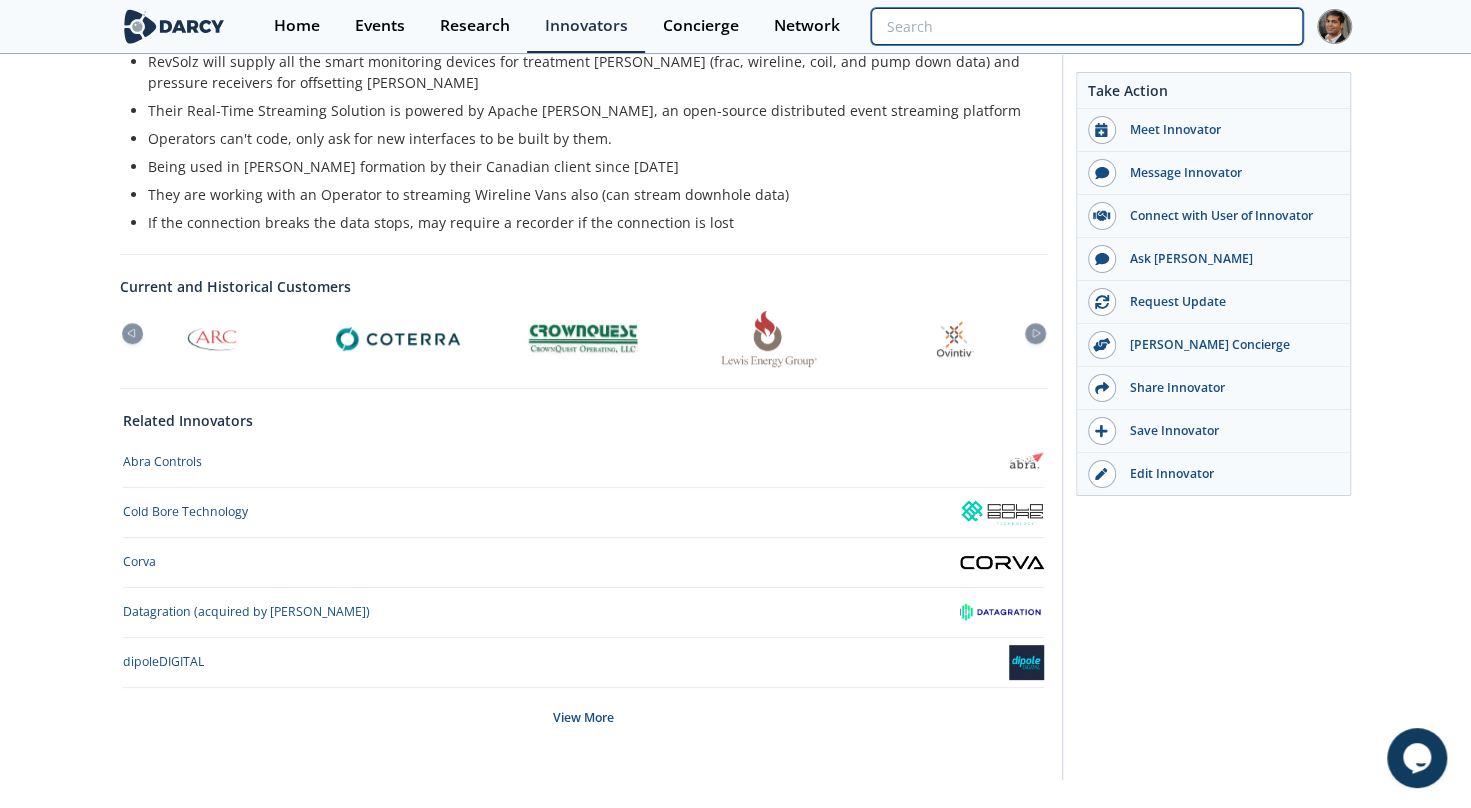 click at bounding box center [1086, 26] 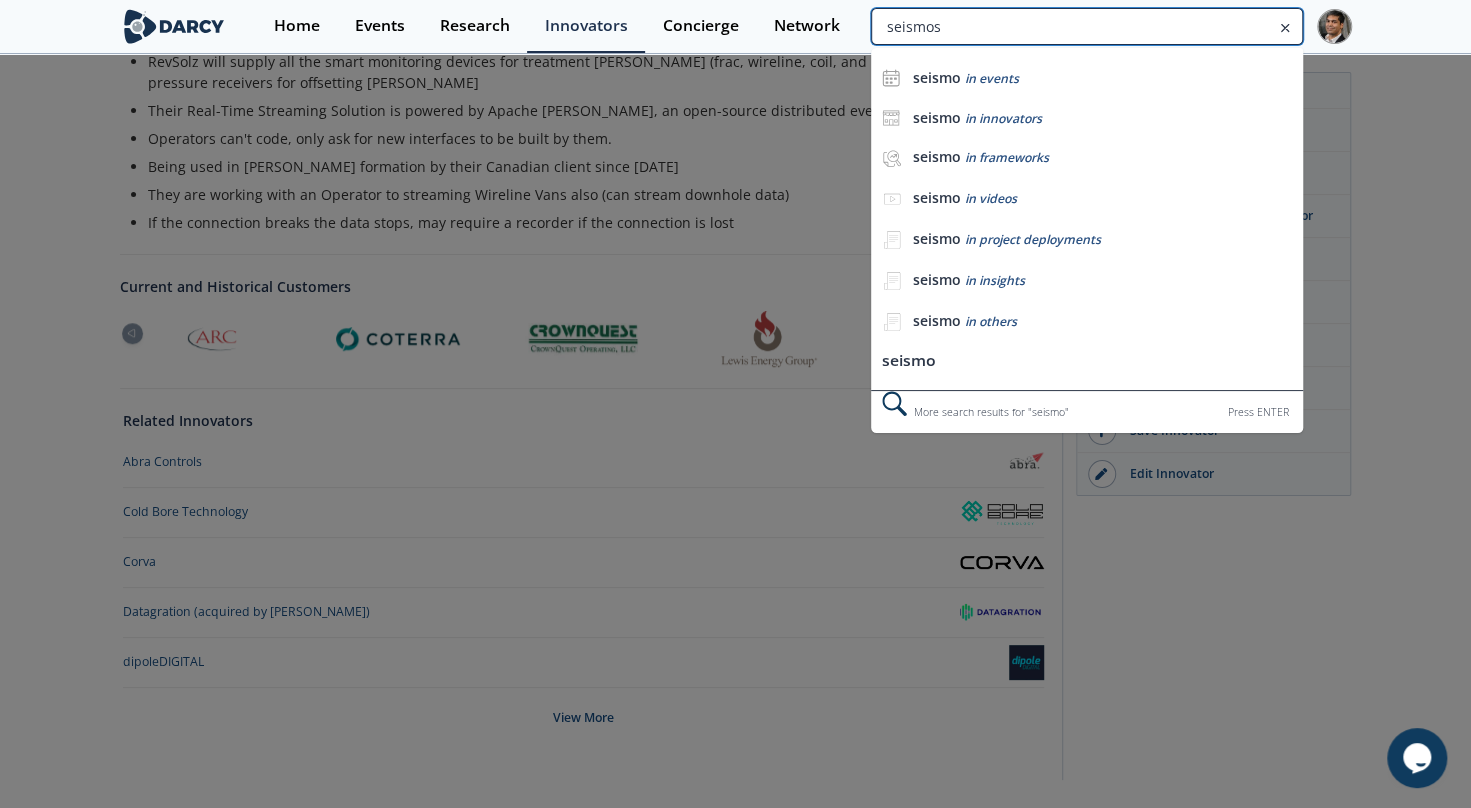type on "seismos" 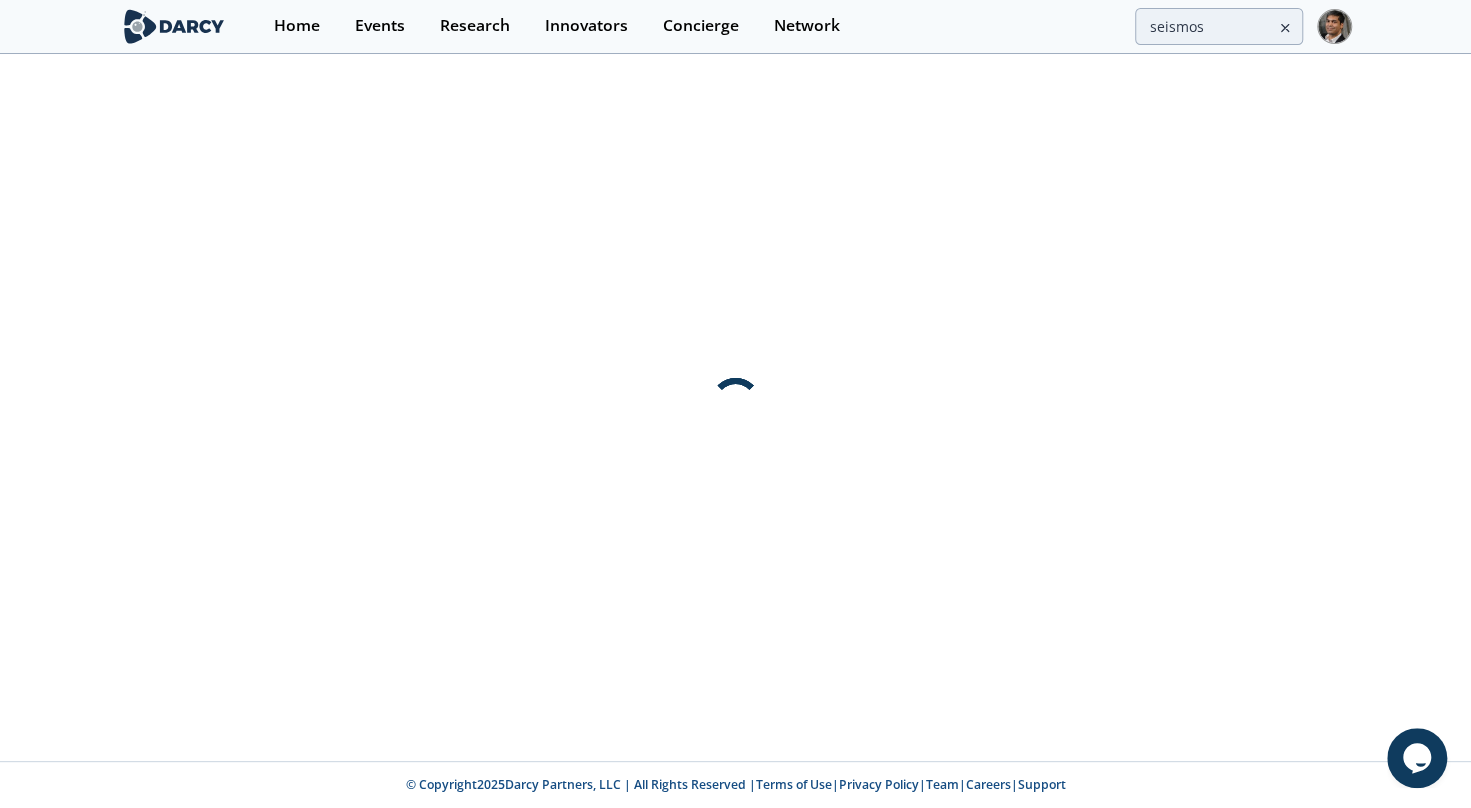scroll, scrollTop: 0, scrollLeft: 0, axis: both 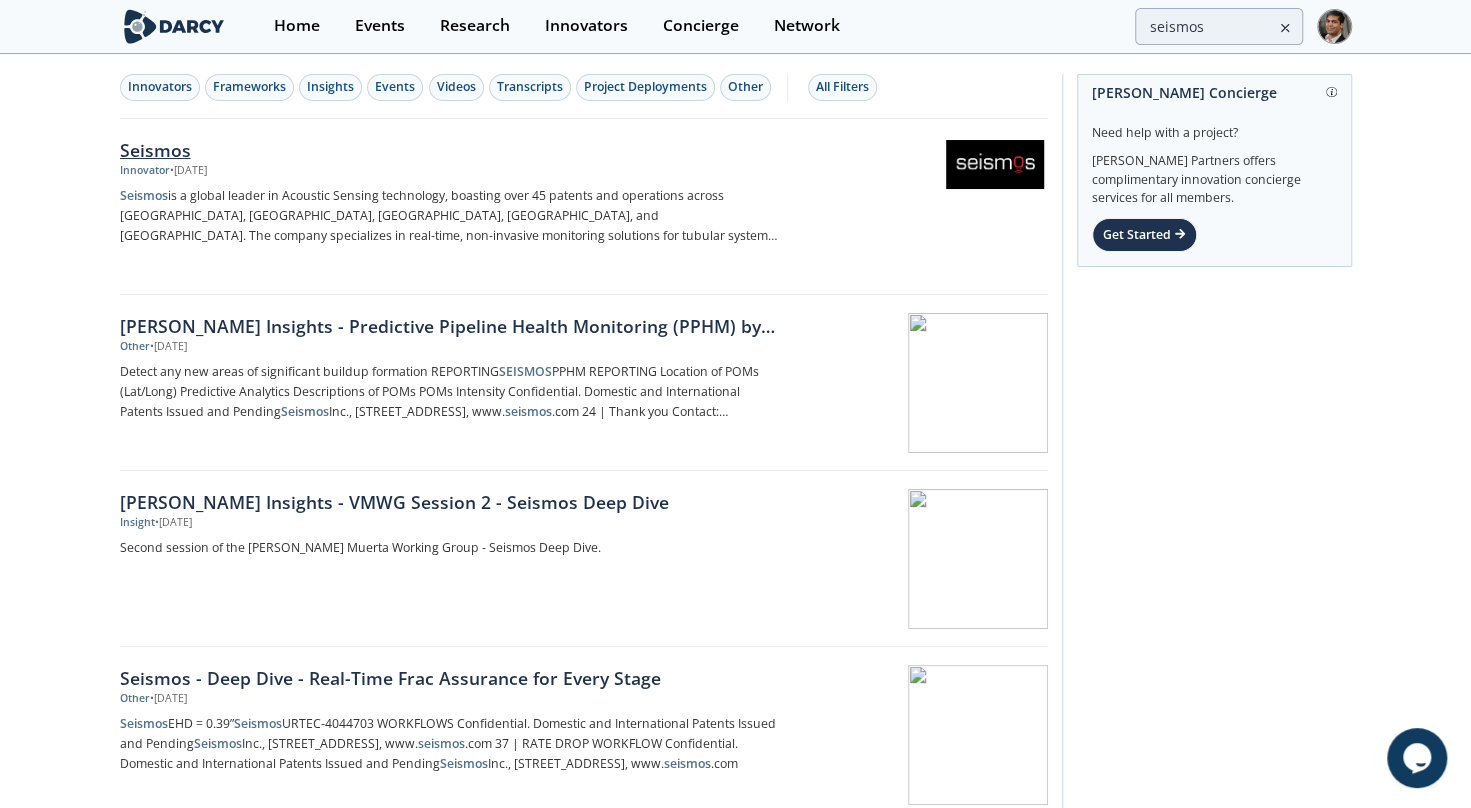 click on "Seismos" at bounding box center (451, 150) 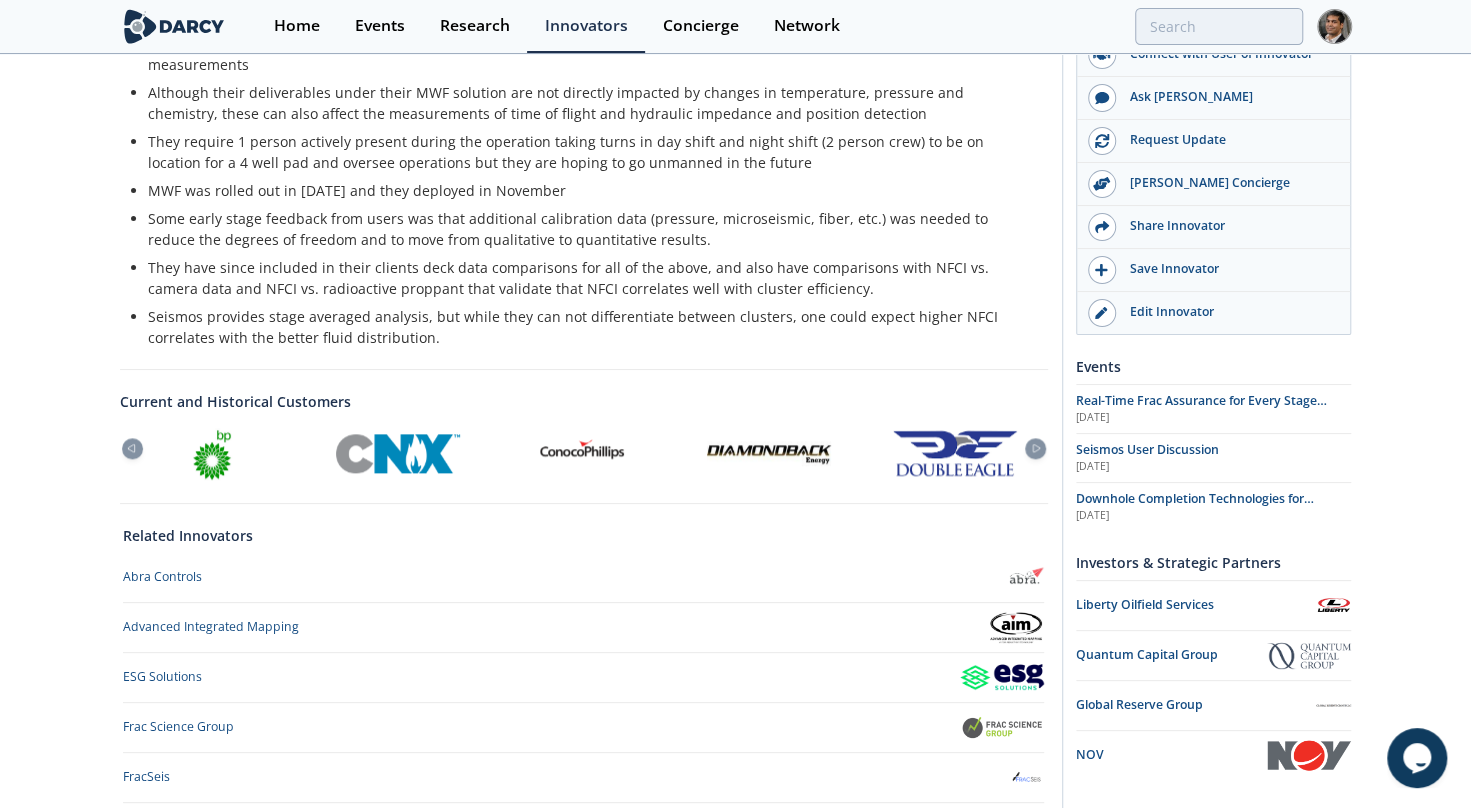 scroll, scrollTop: 1158, scrollLeft: 0, axis: vertical 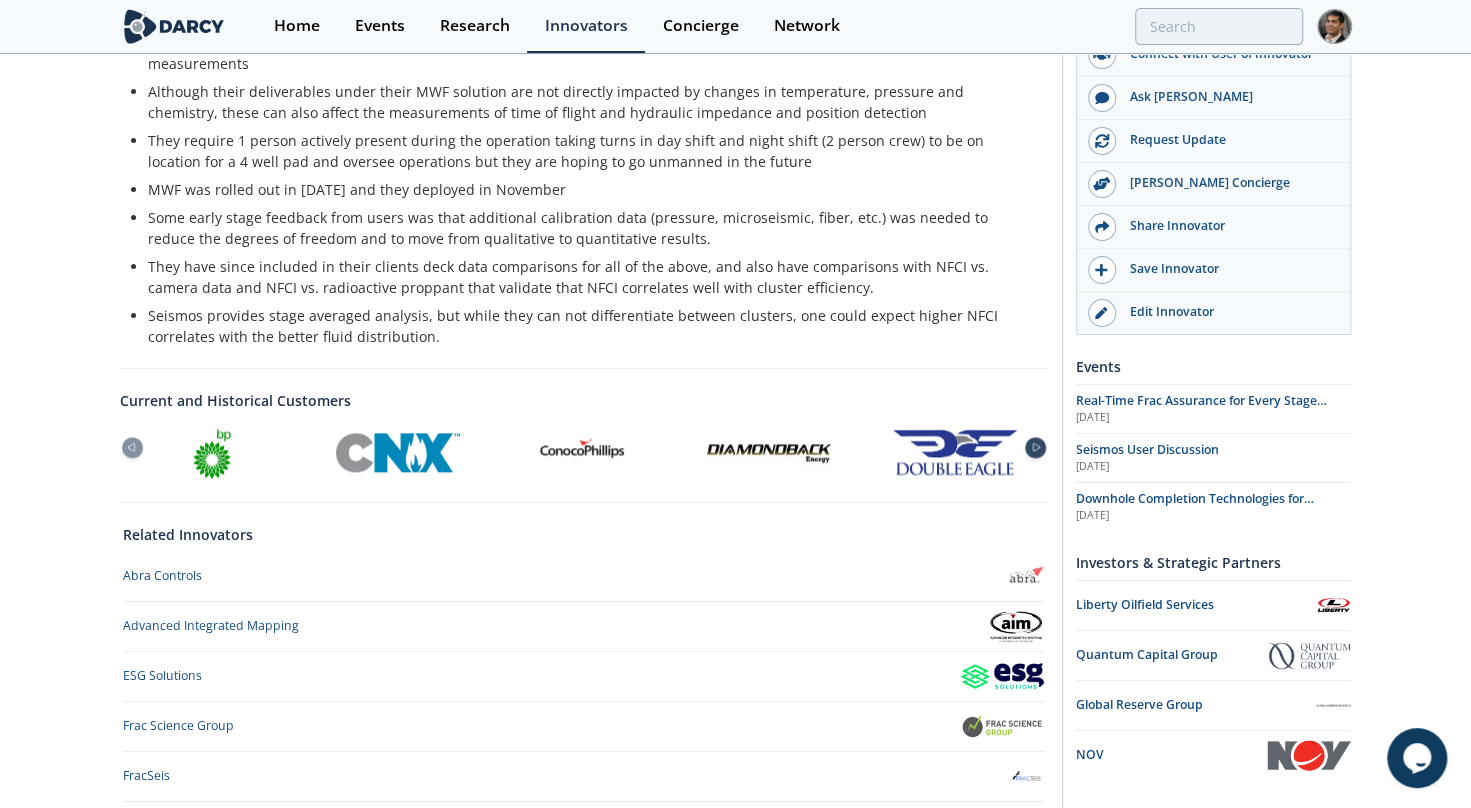 click 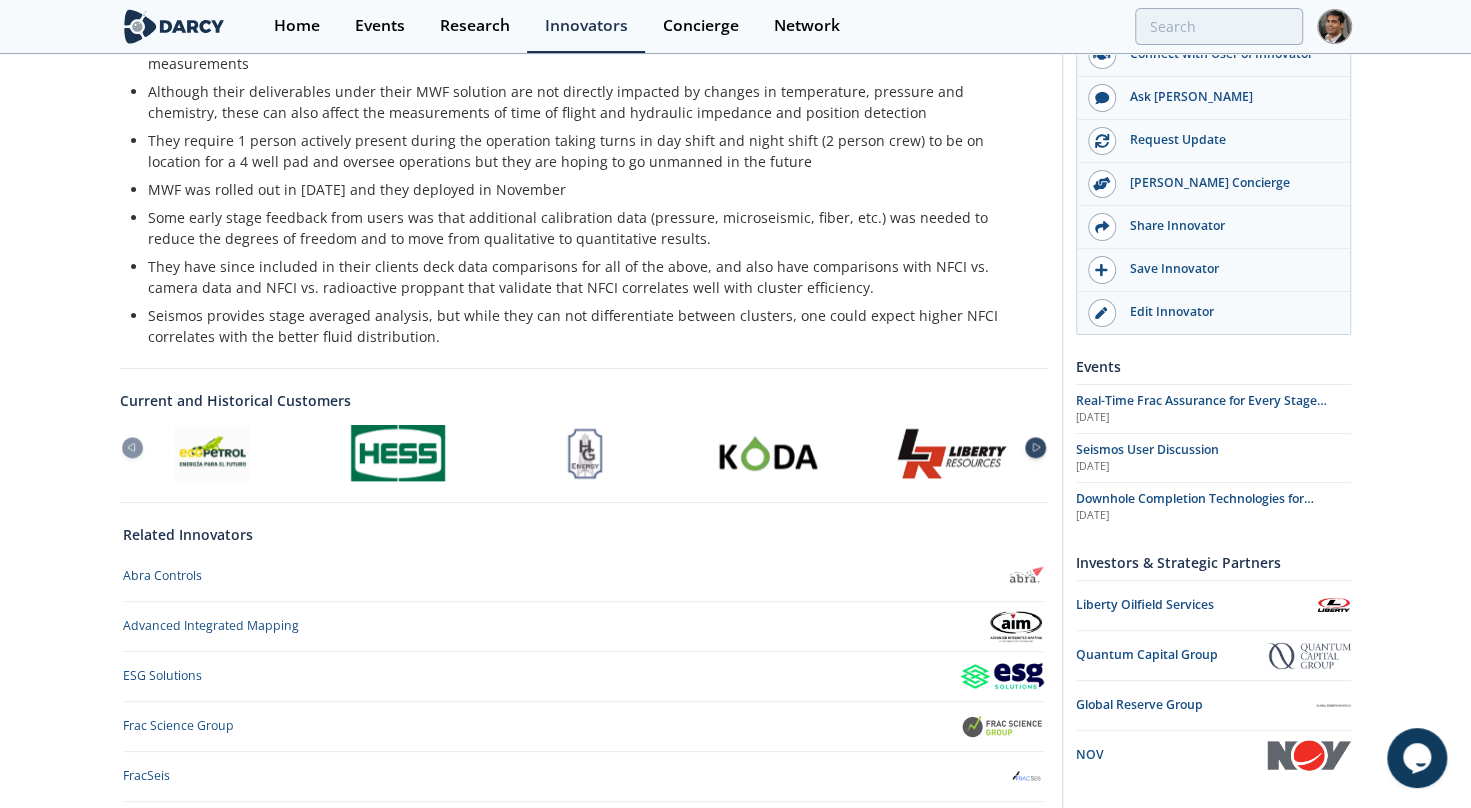 click 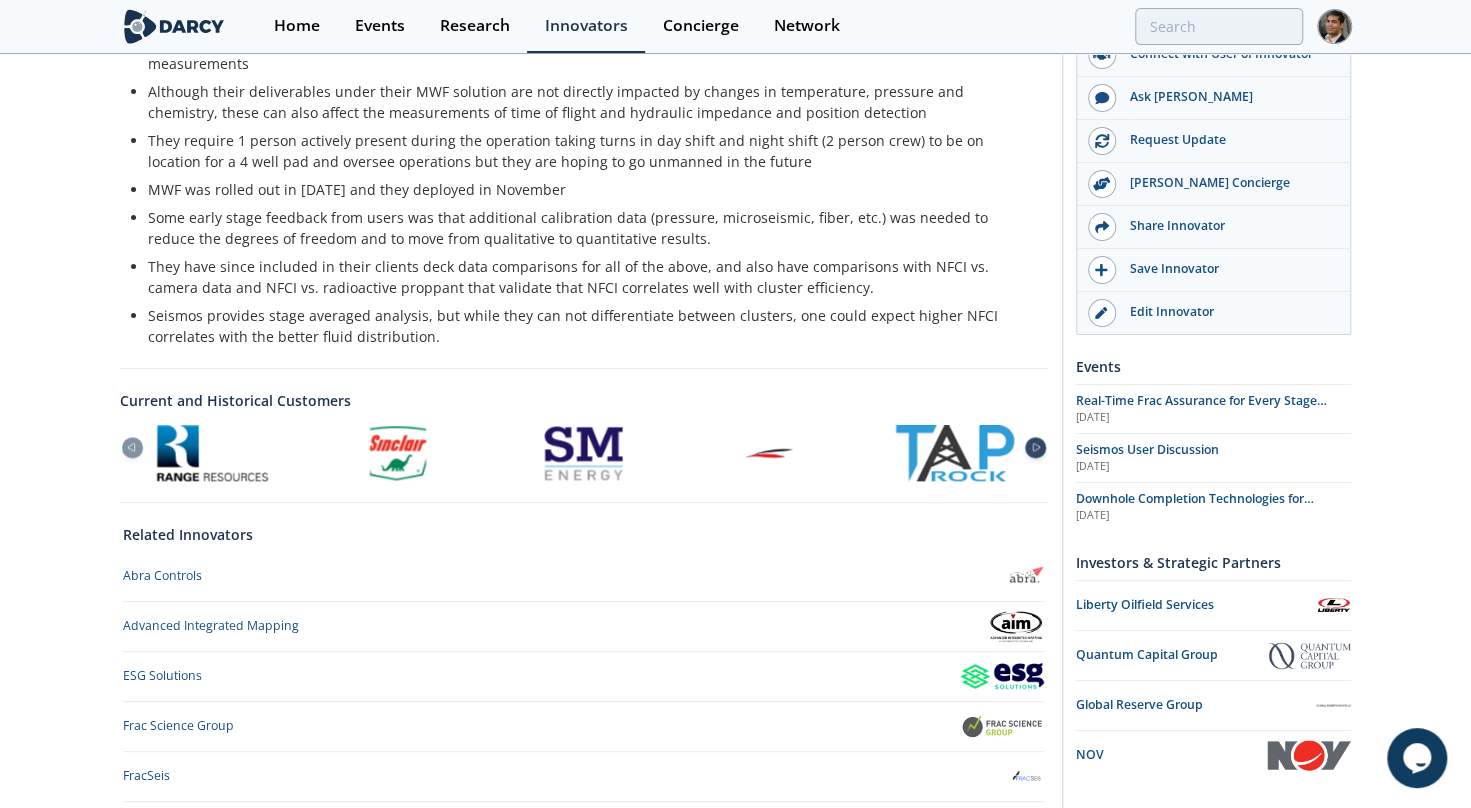 click at bounding box center (1035, 447) 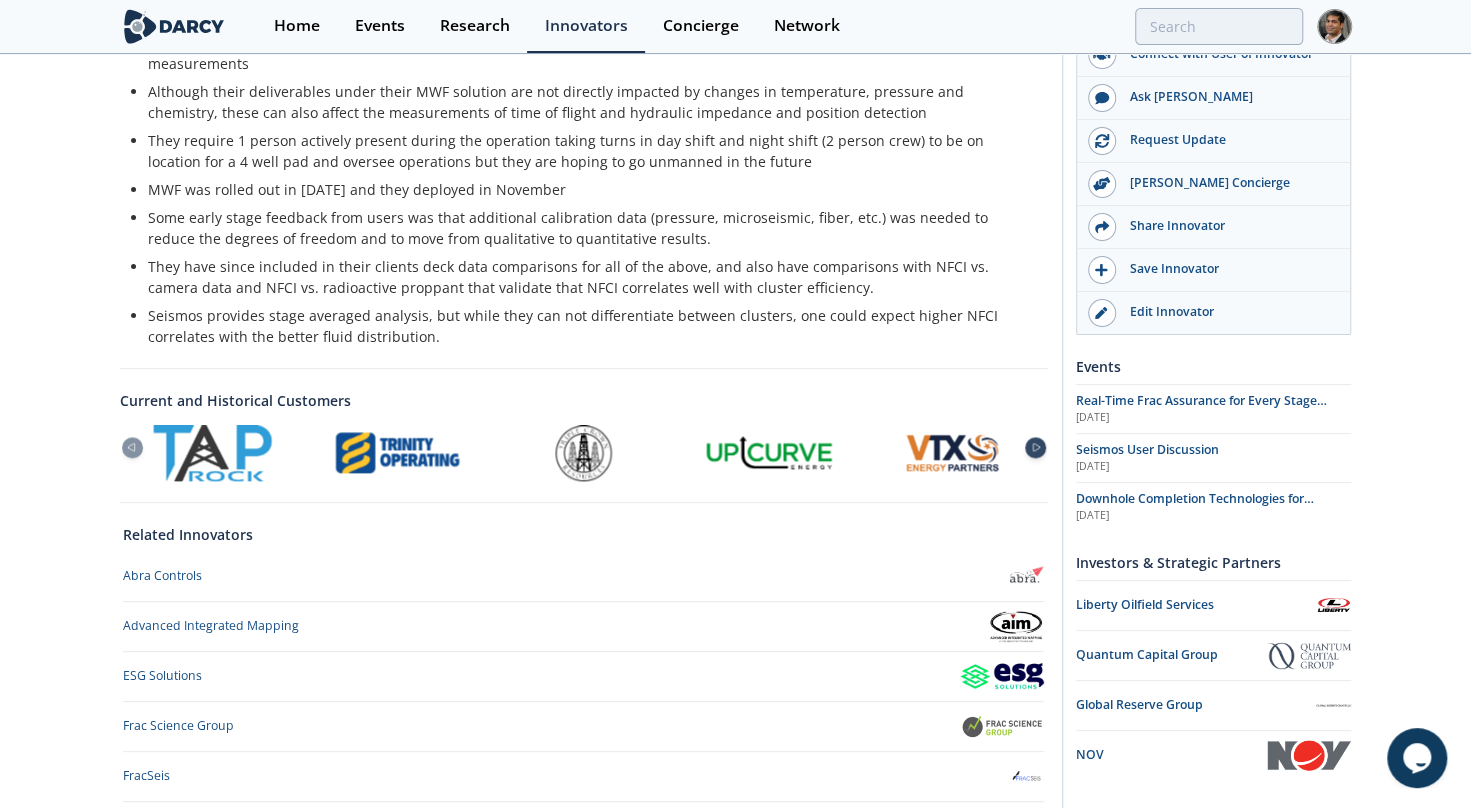 click 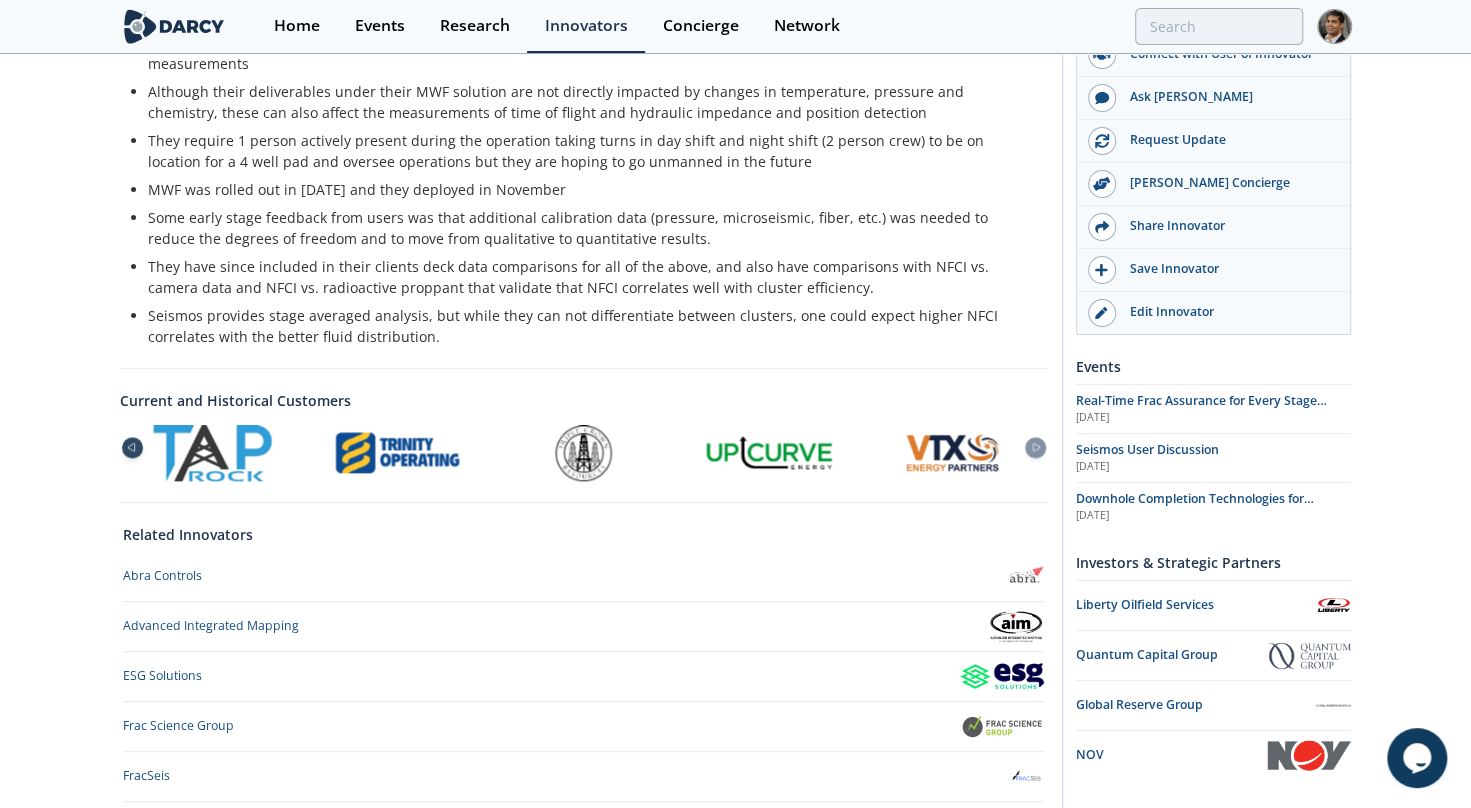 click 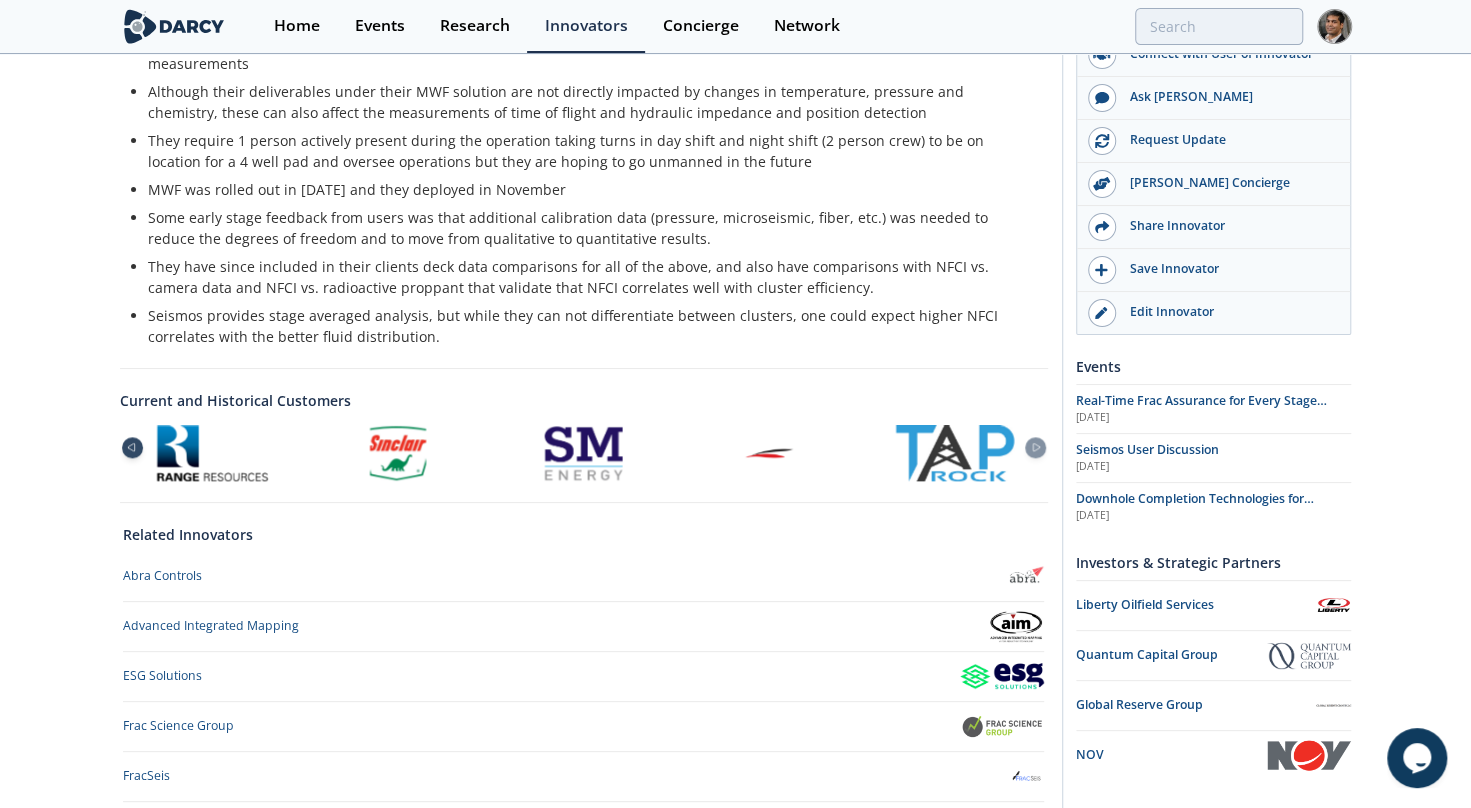 click 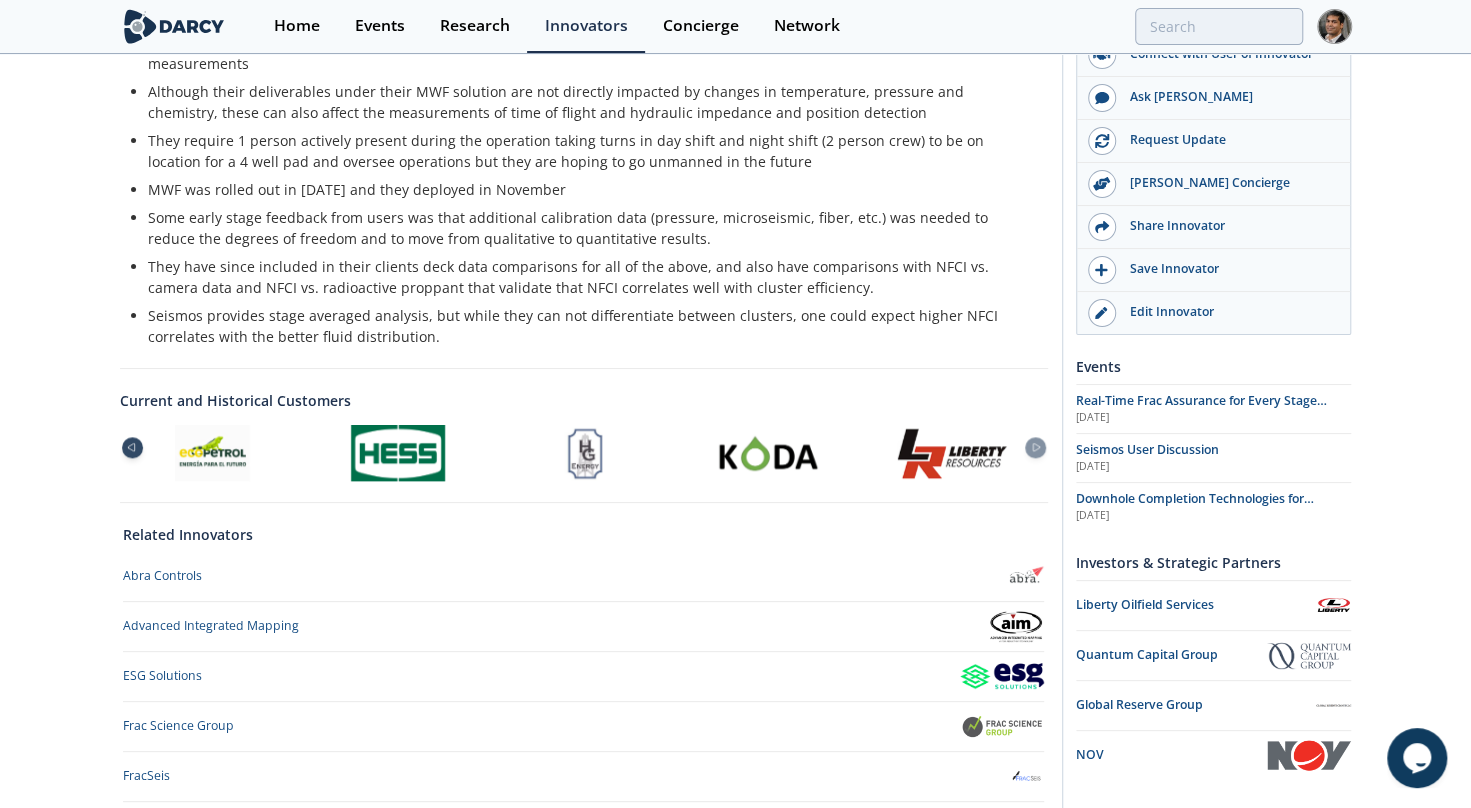 click 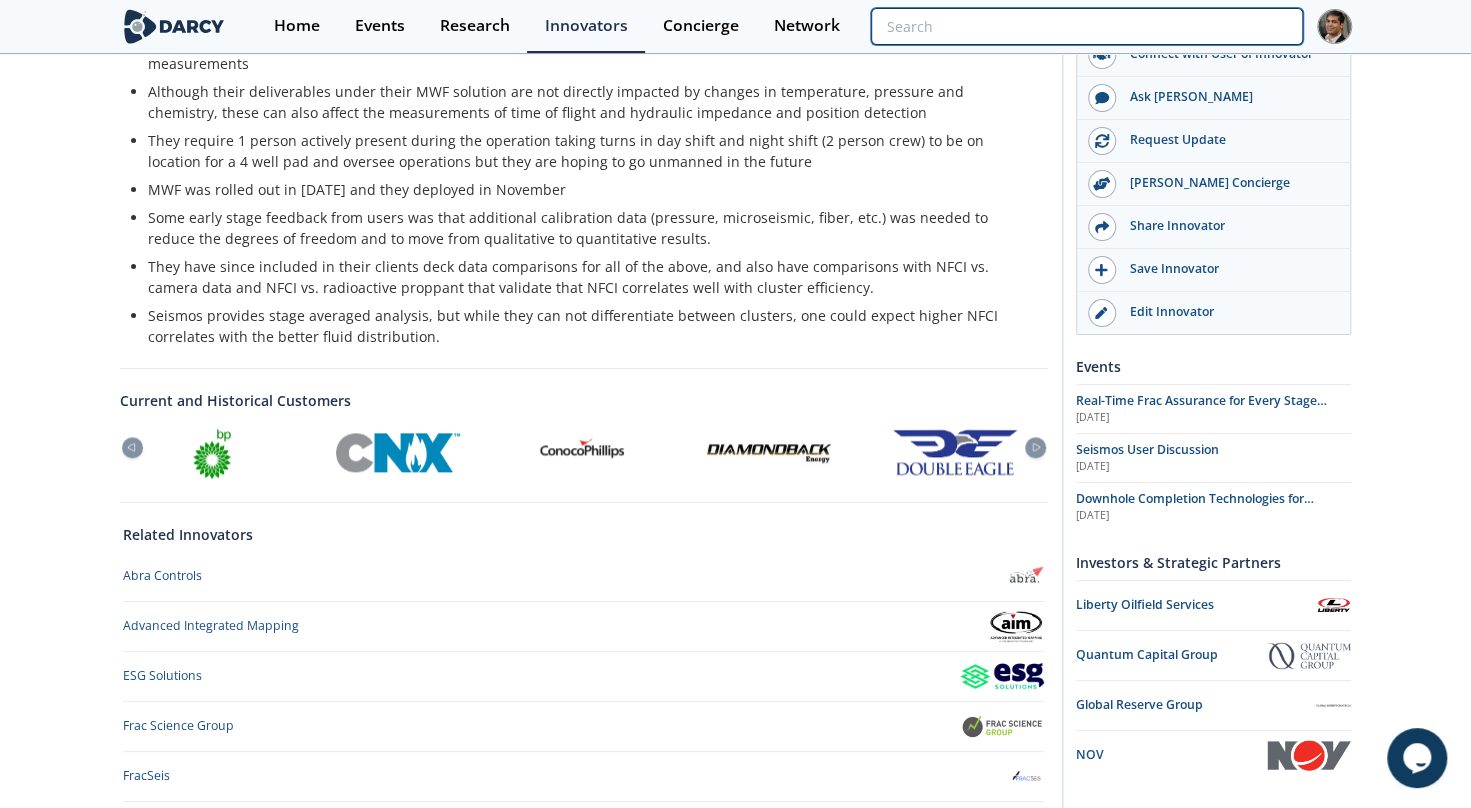 click at bounding box center [1086, 26] 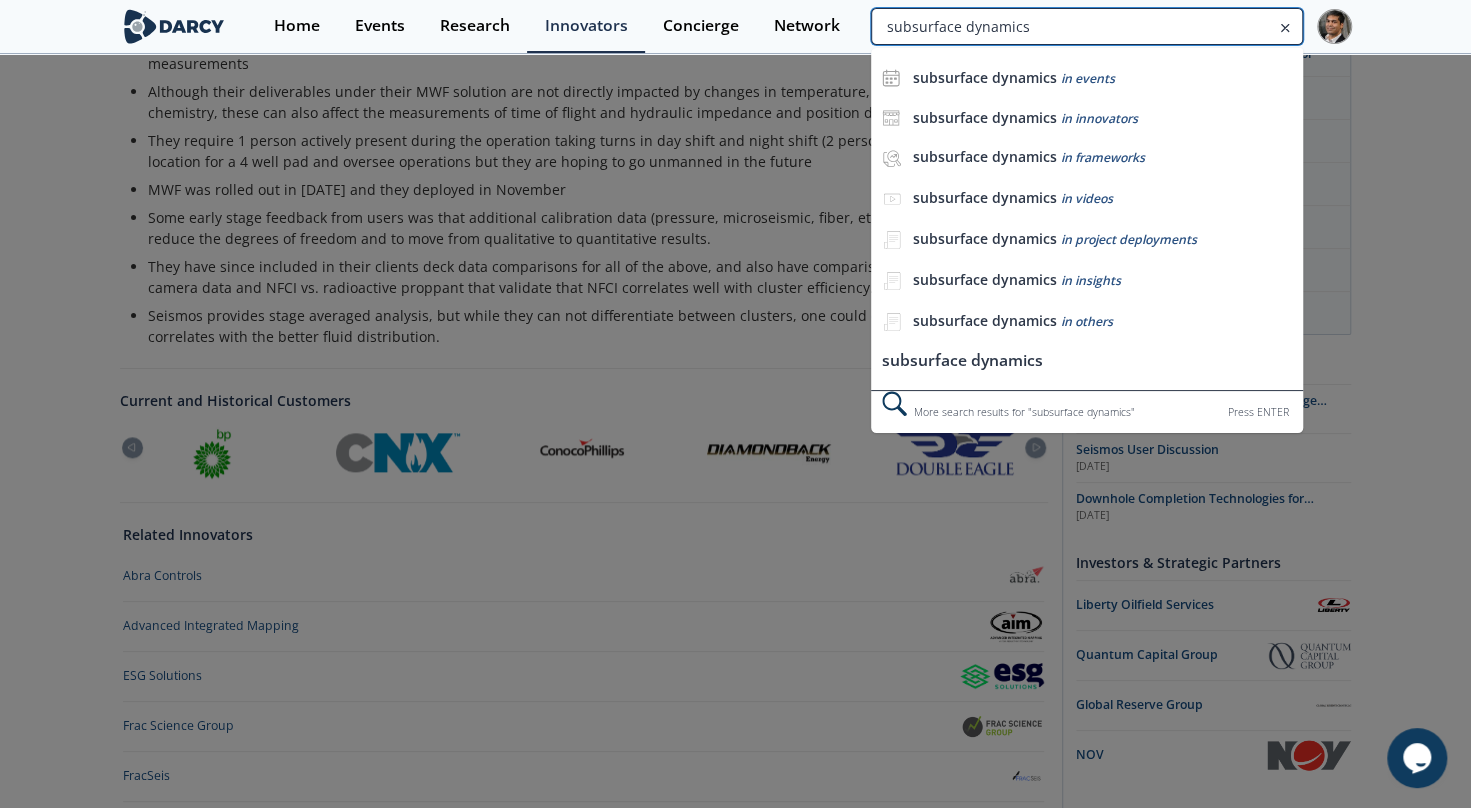 type on "subsurface dynamics" 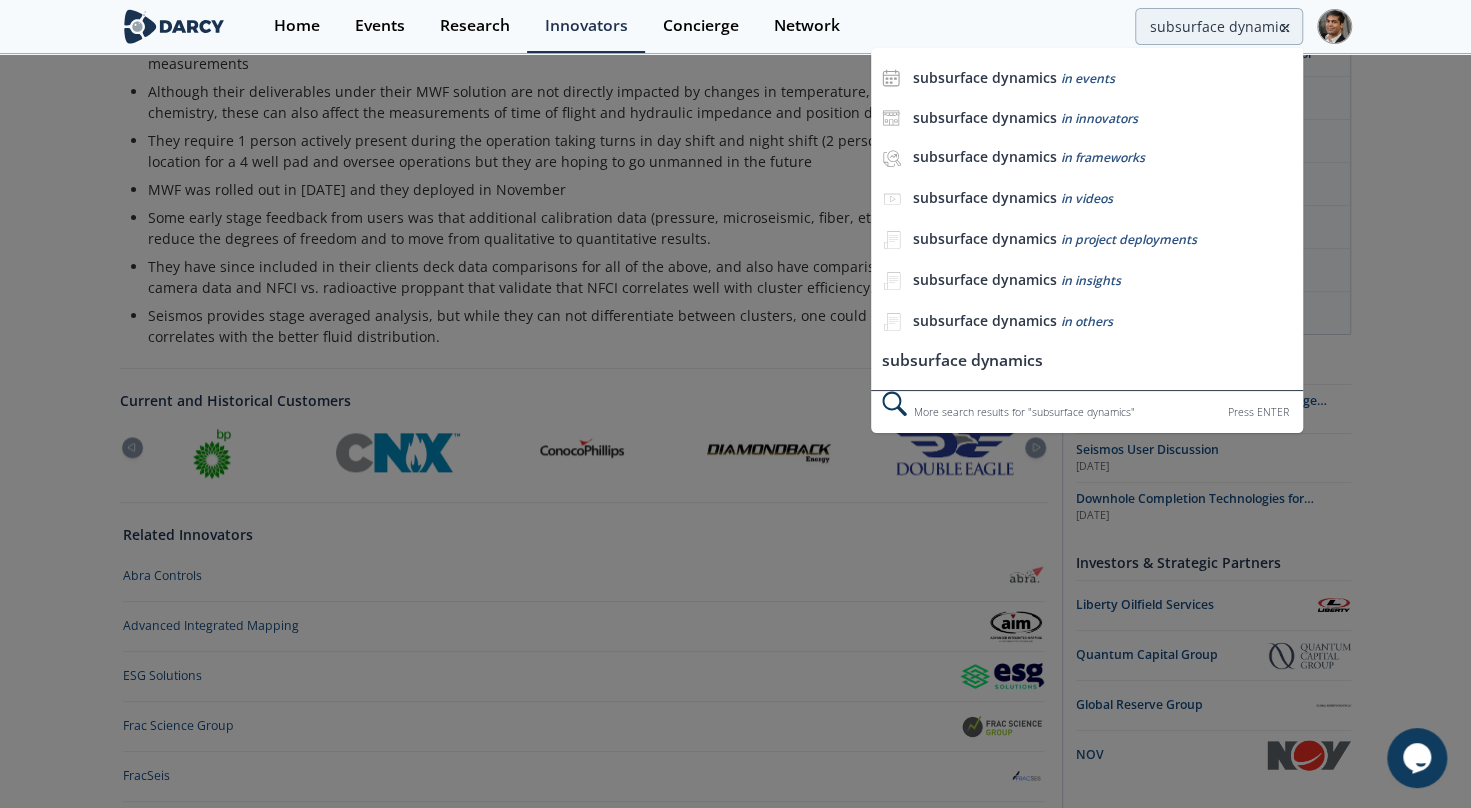 scroll, scrollTop: 0, scrollLeft: 0, axis: both 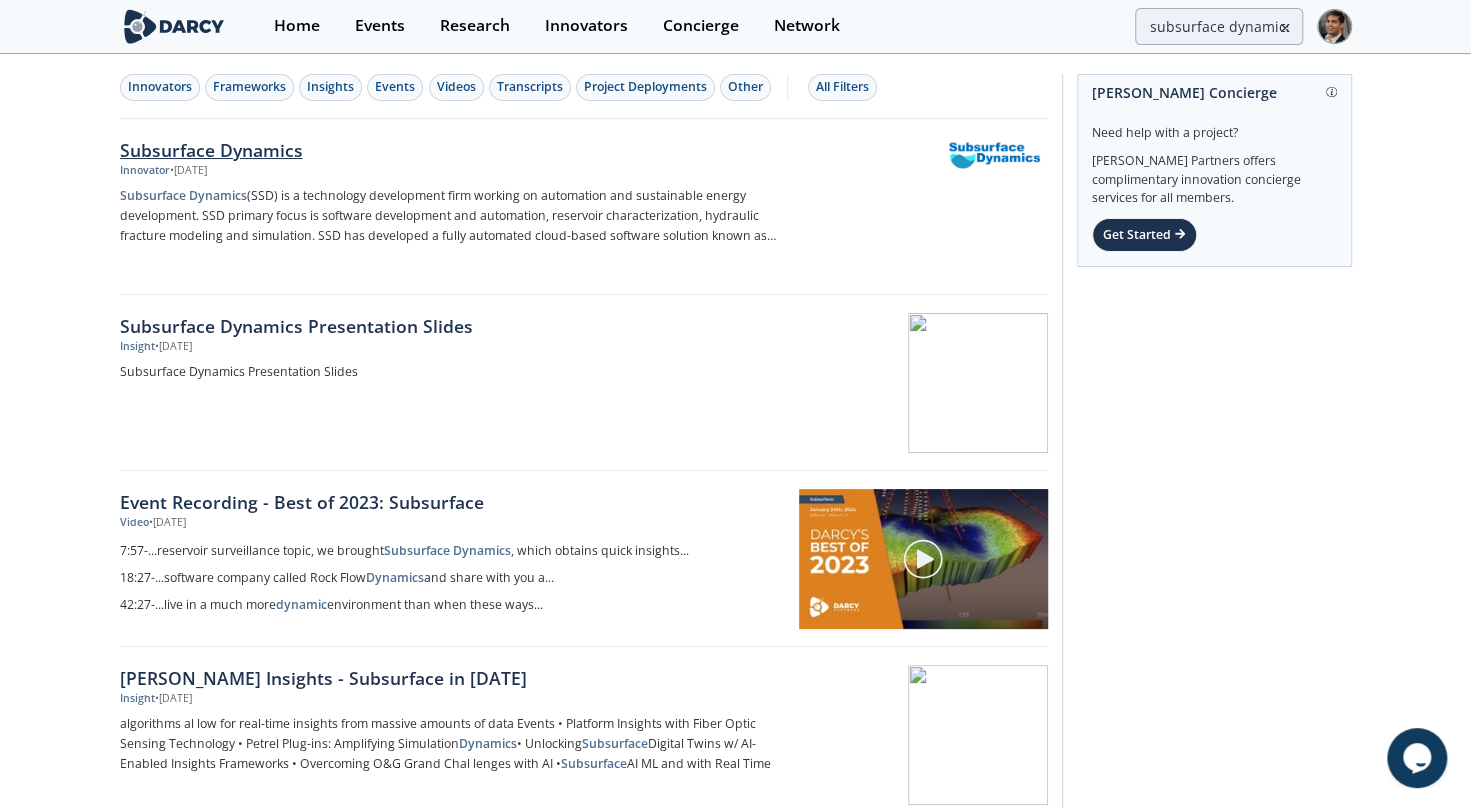 click on "Subsurface Dynamics" at bounding box center [451, 150] 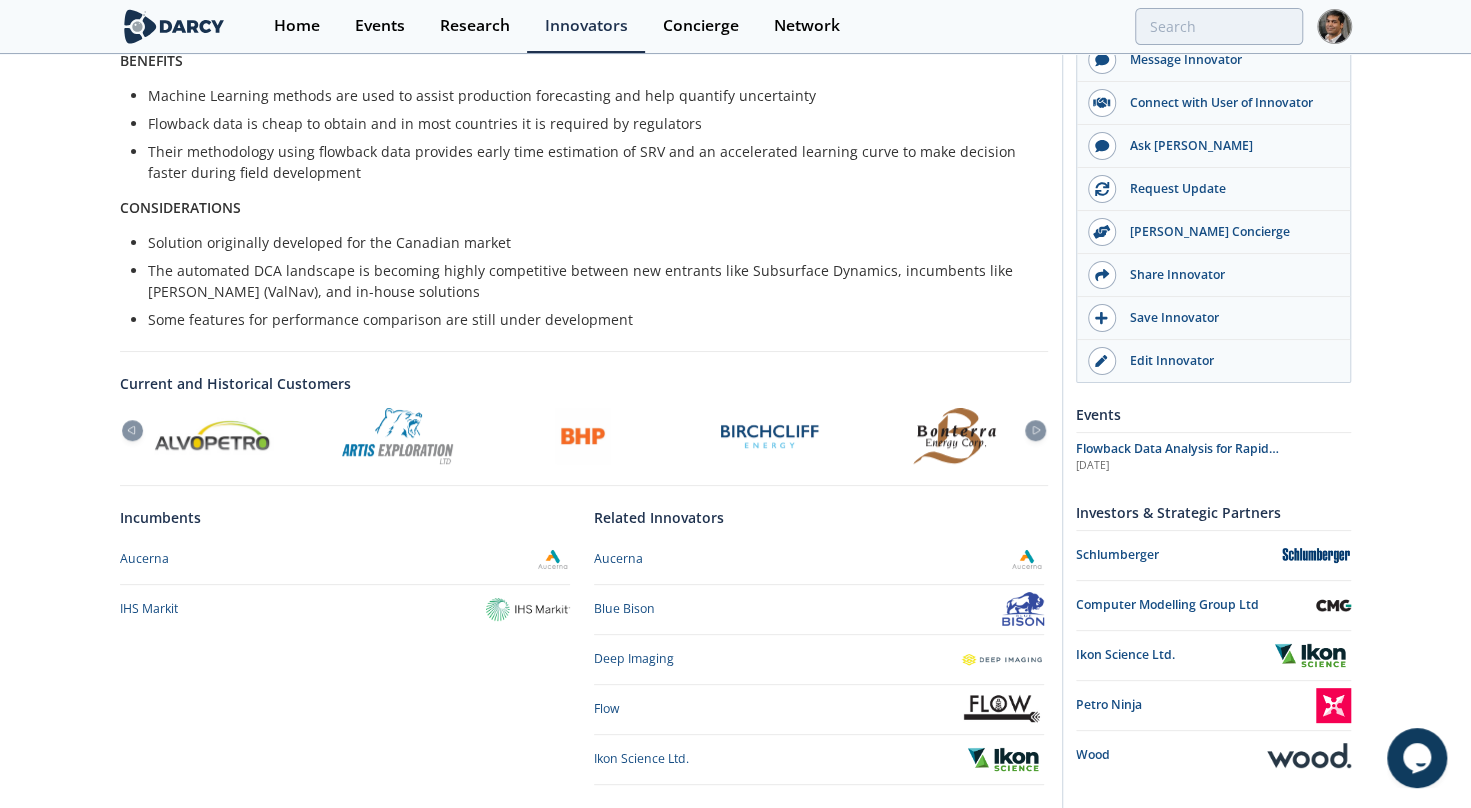 scroll, scrollTop: 599, scrollLeft: 0, axis: vertical 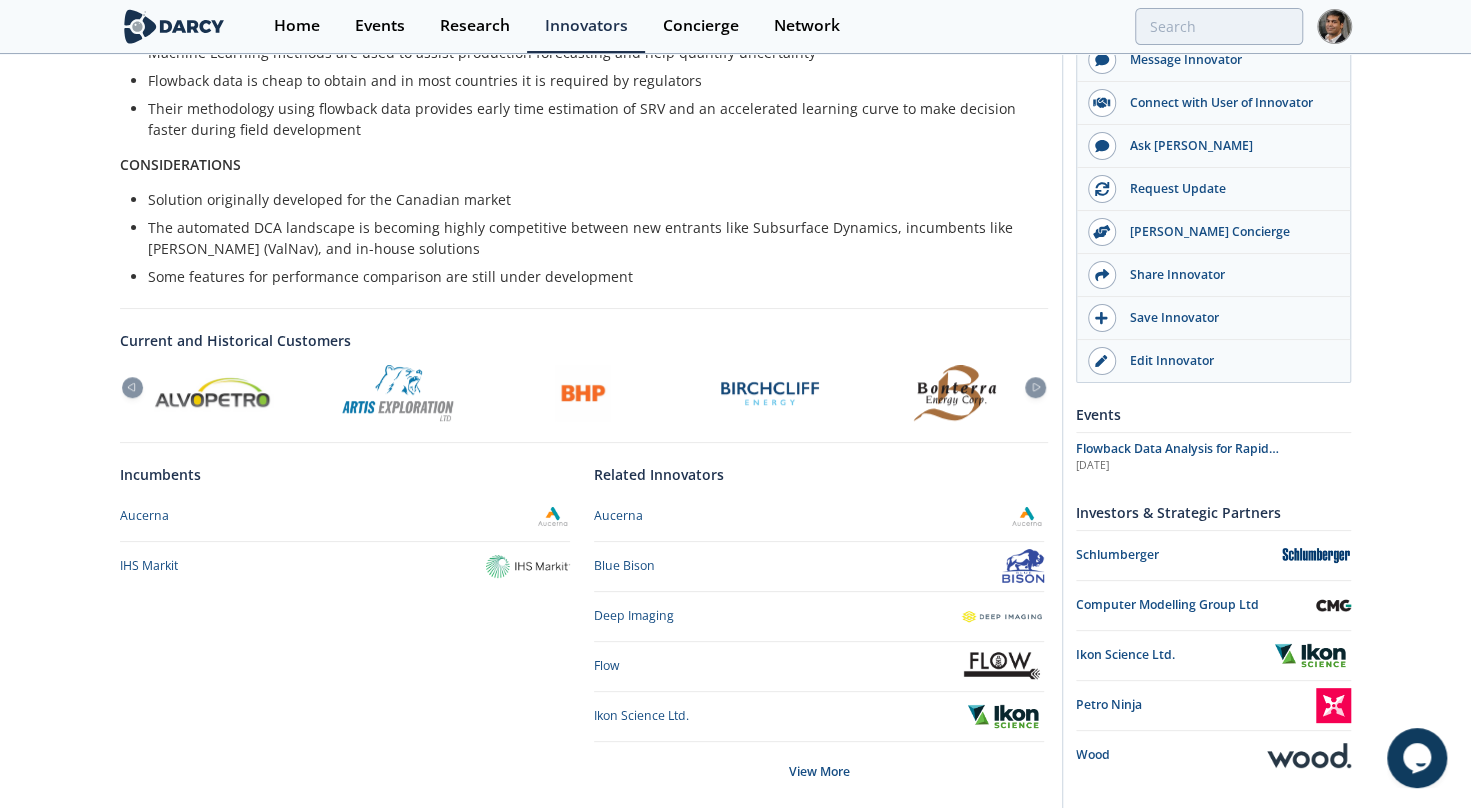 click at bounding box center [769, 392] 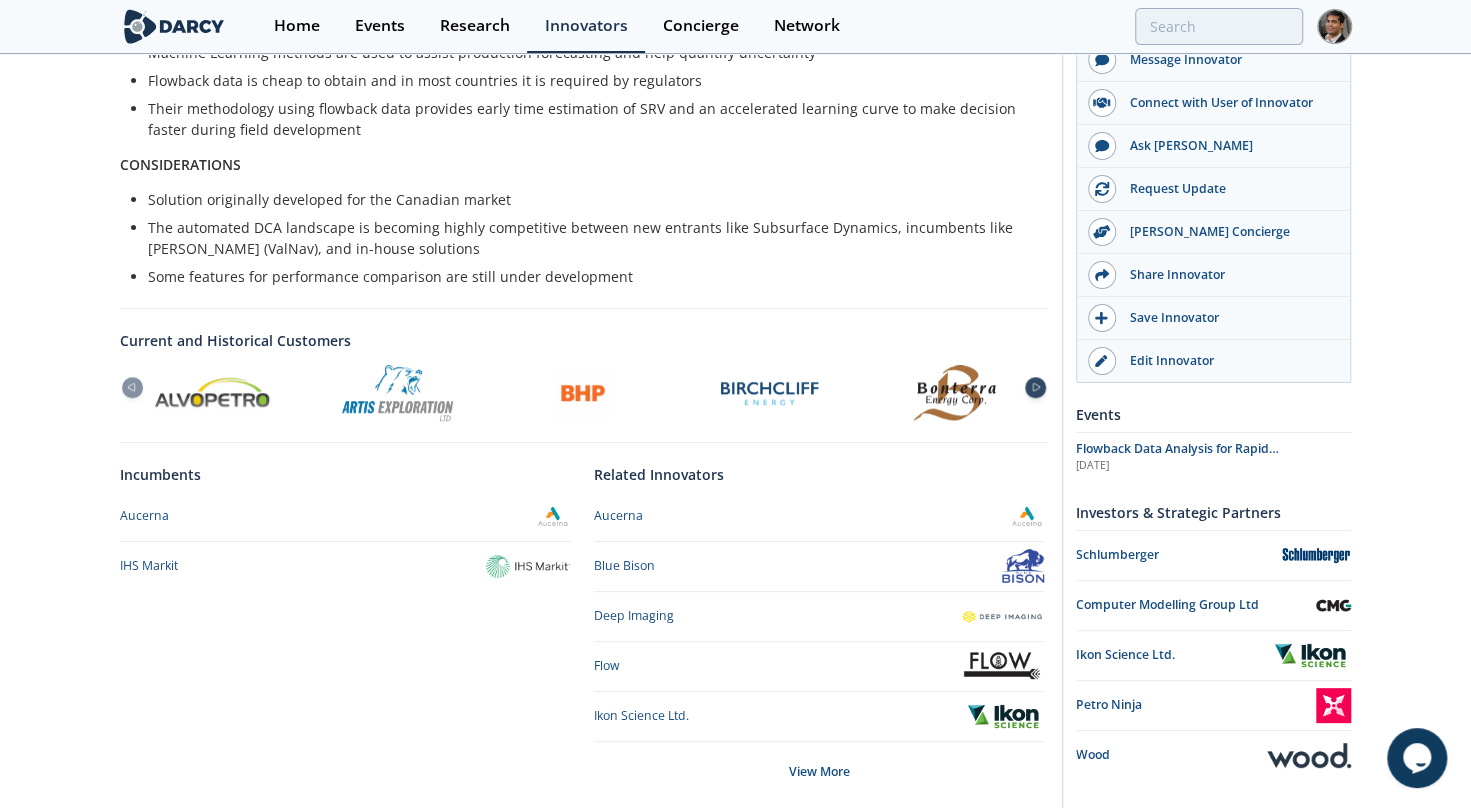 click 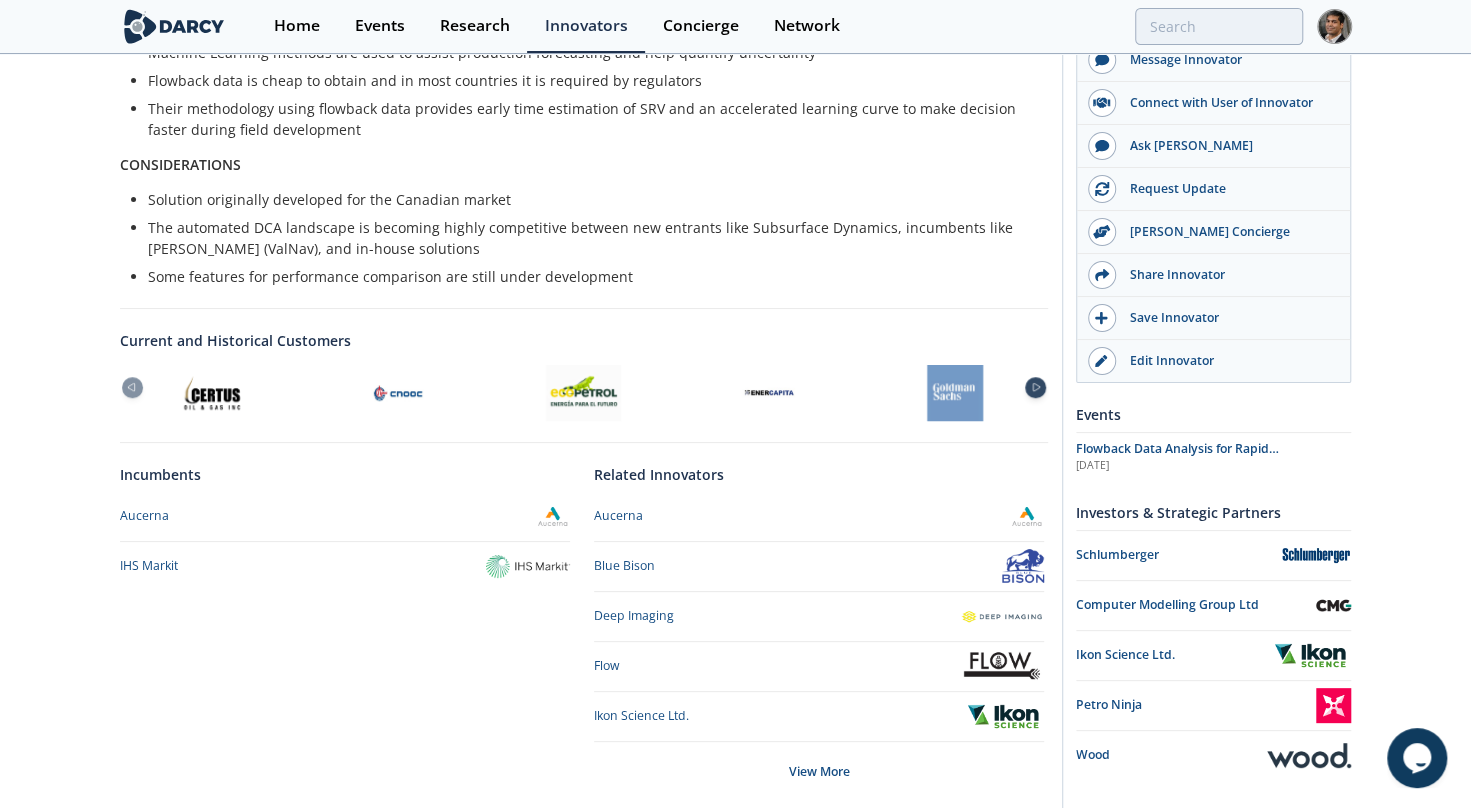 click 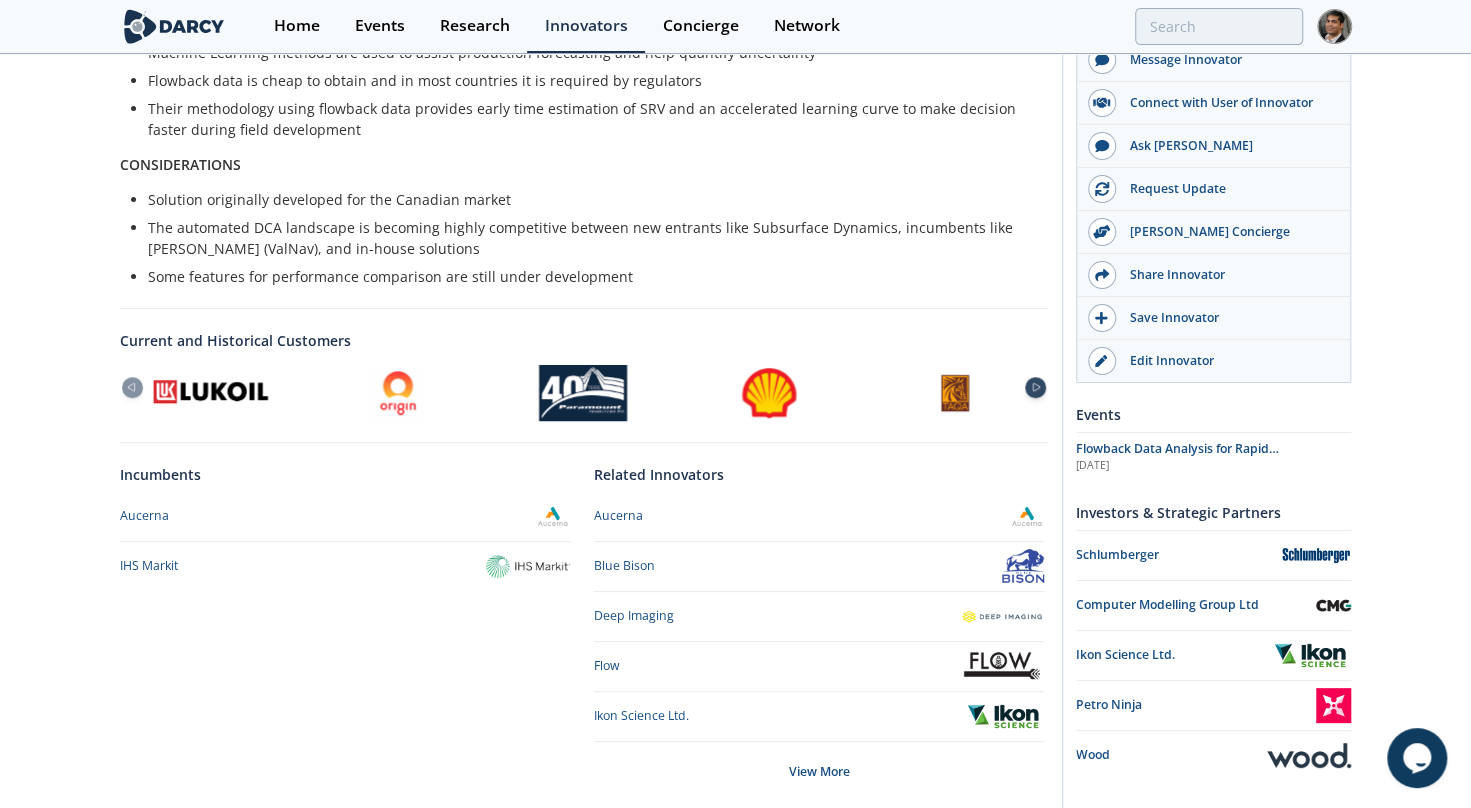 click 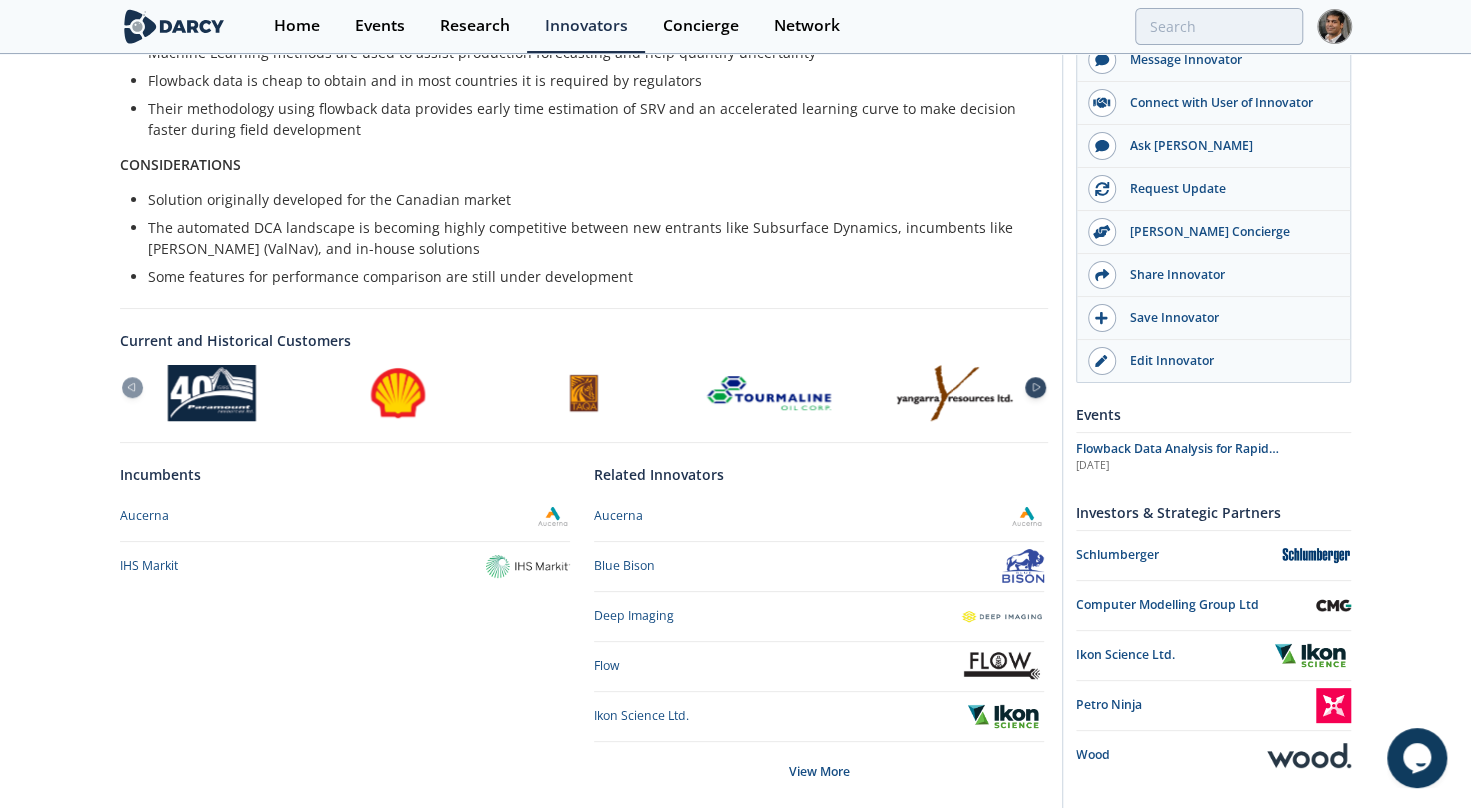 click 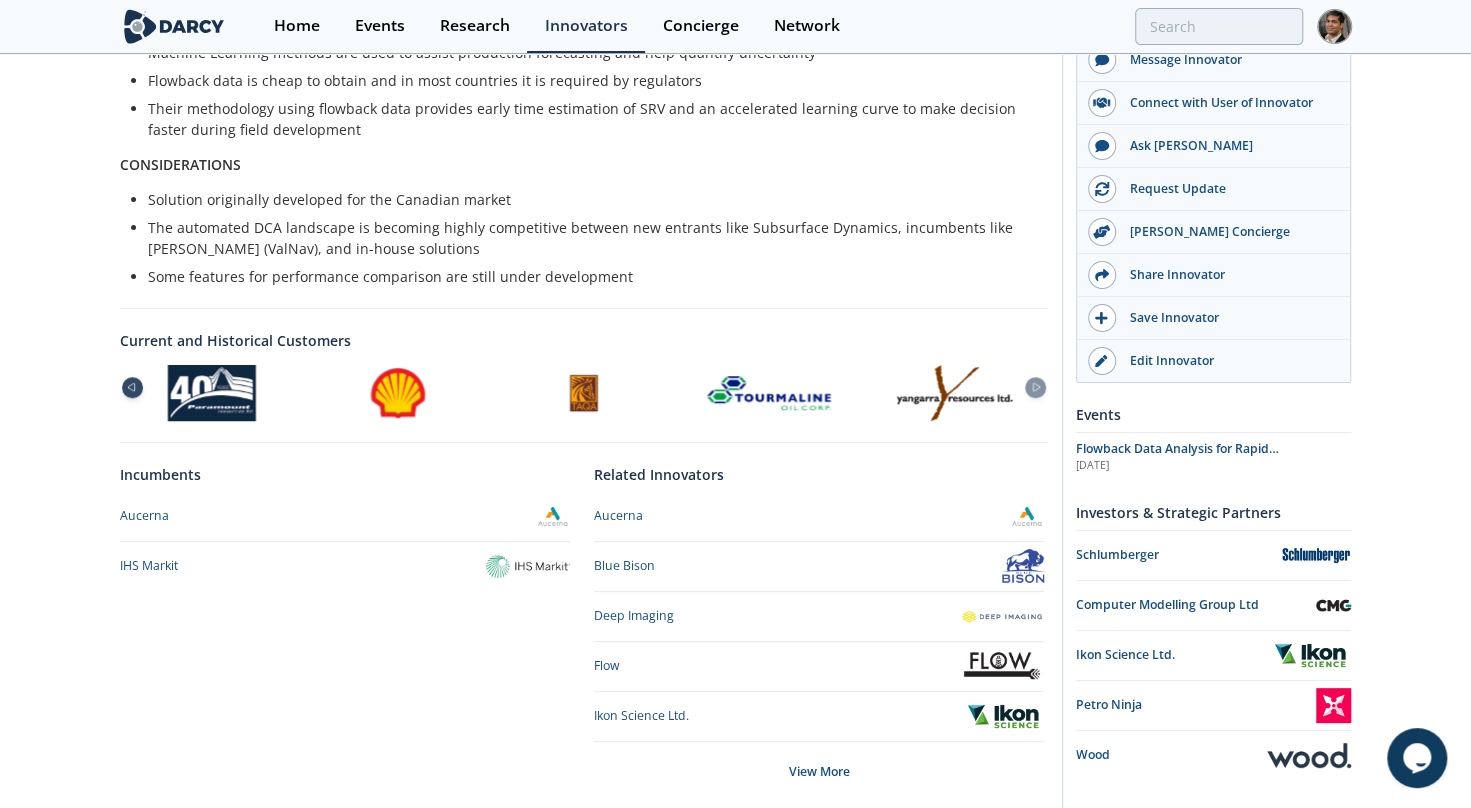 click at bounding box center (132, 387) 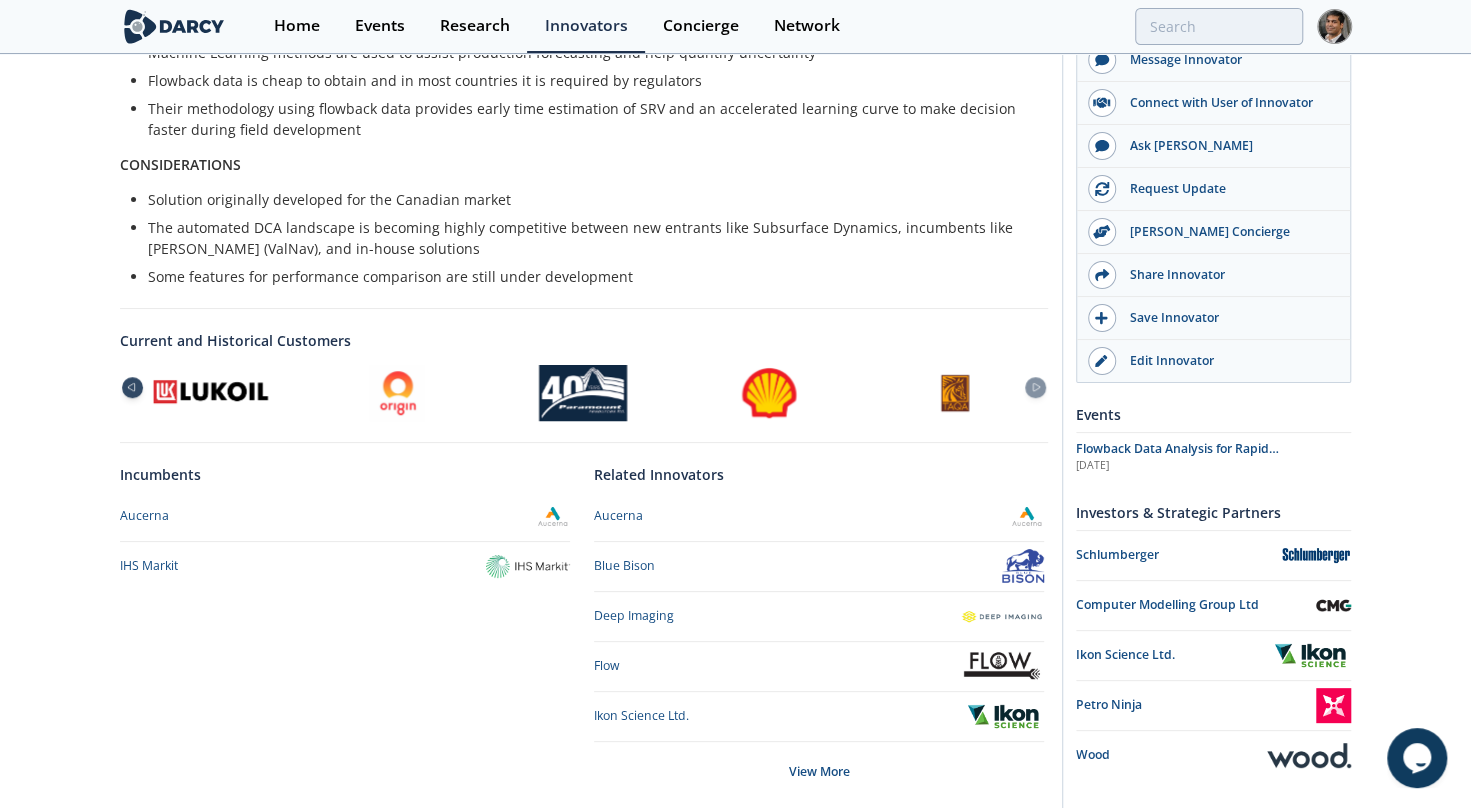 click at bounding box center [132, 387] 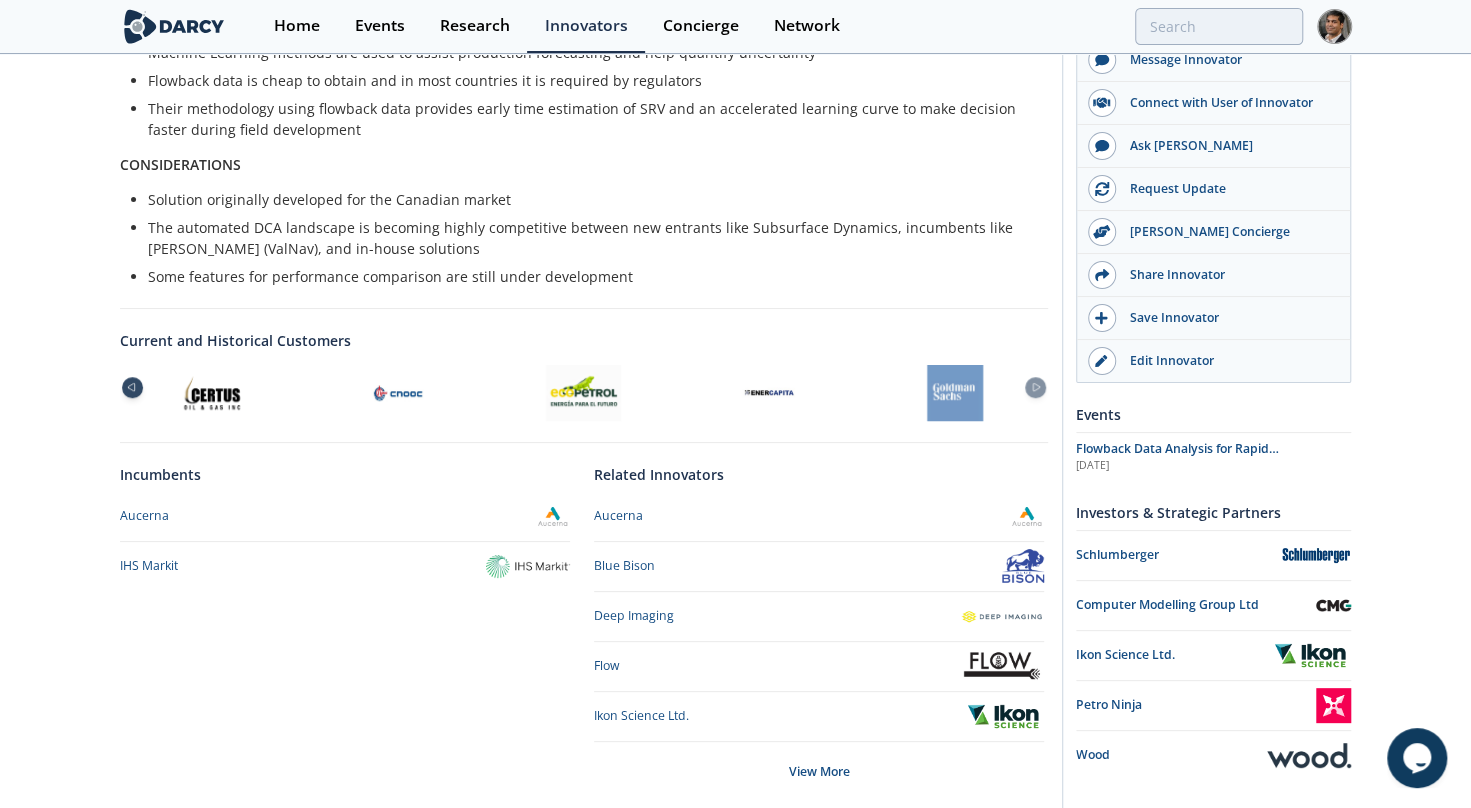 click at bounding box center [132, 387] 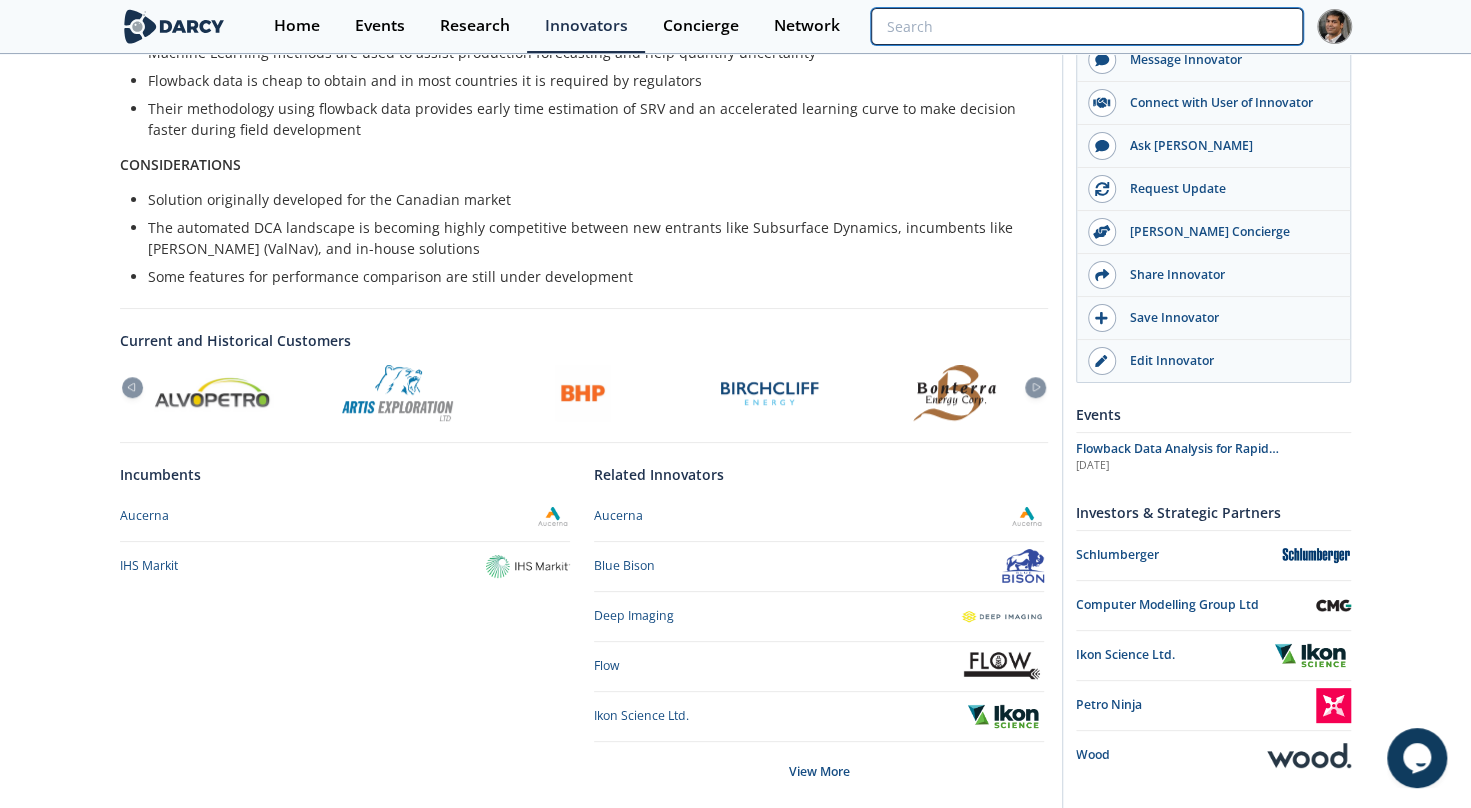 click at bounding box center (1086, 26) 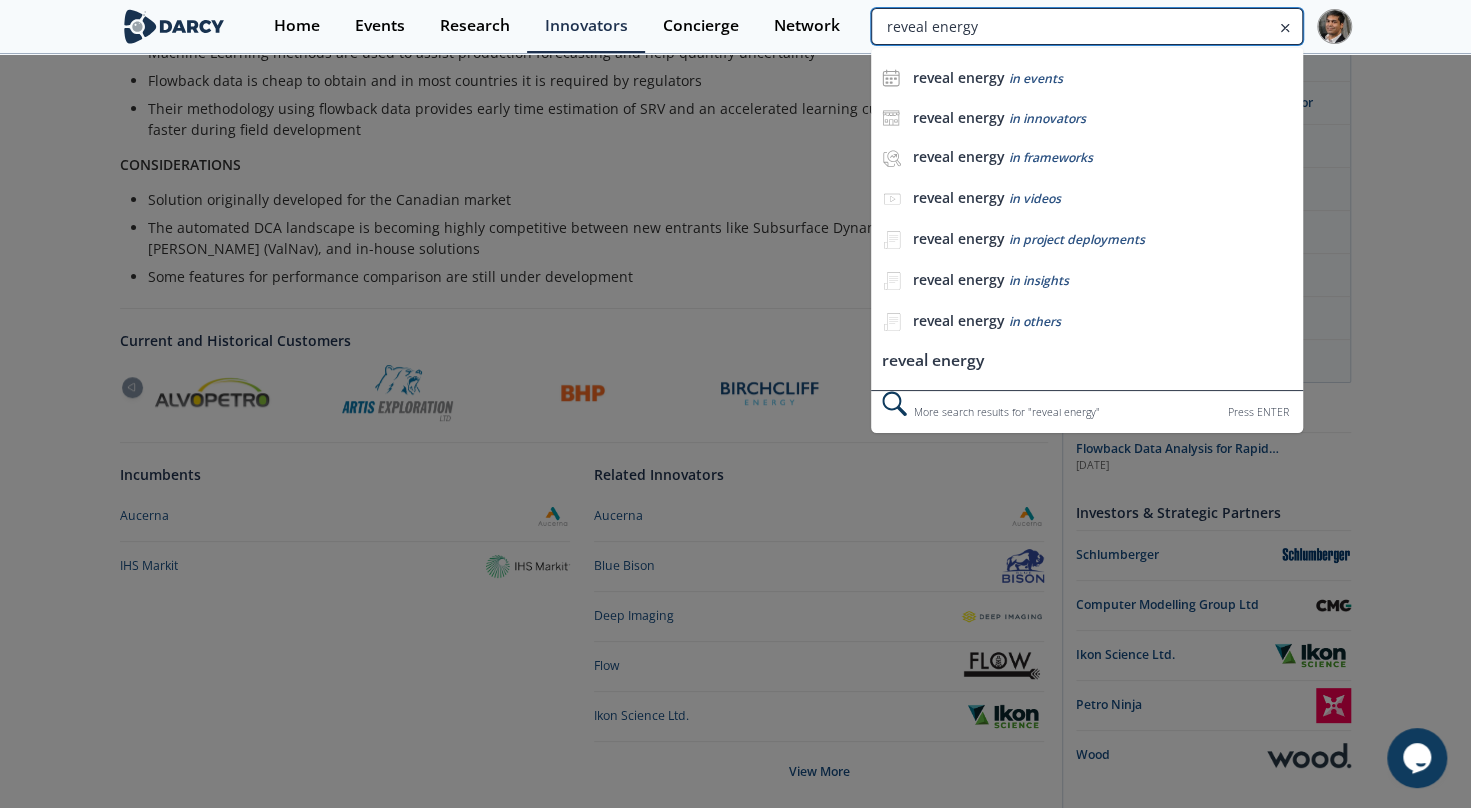 type on "reveal energy" 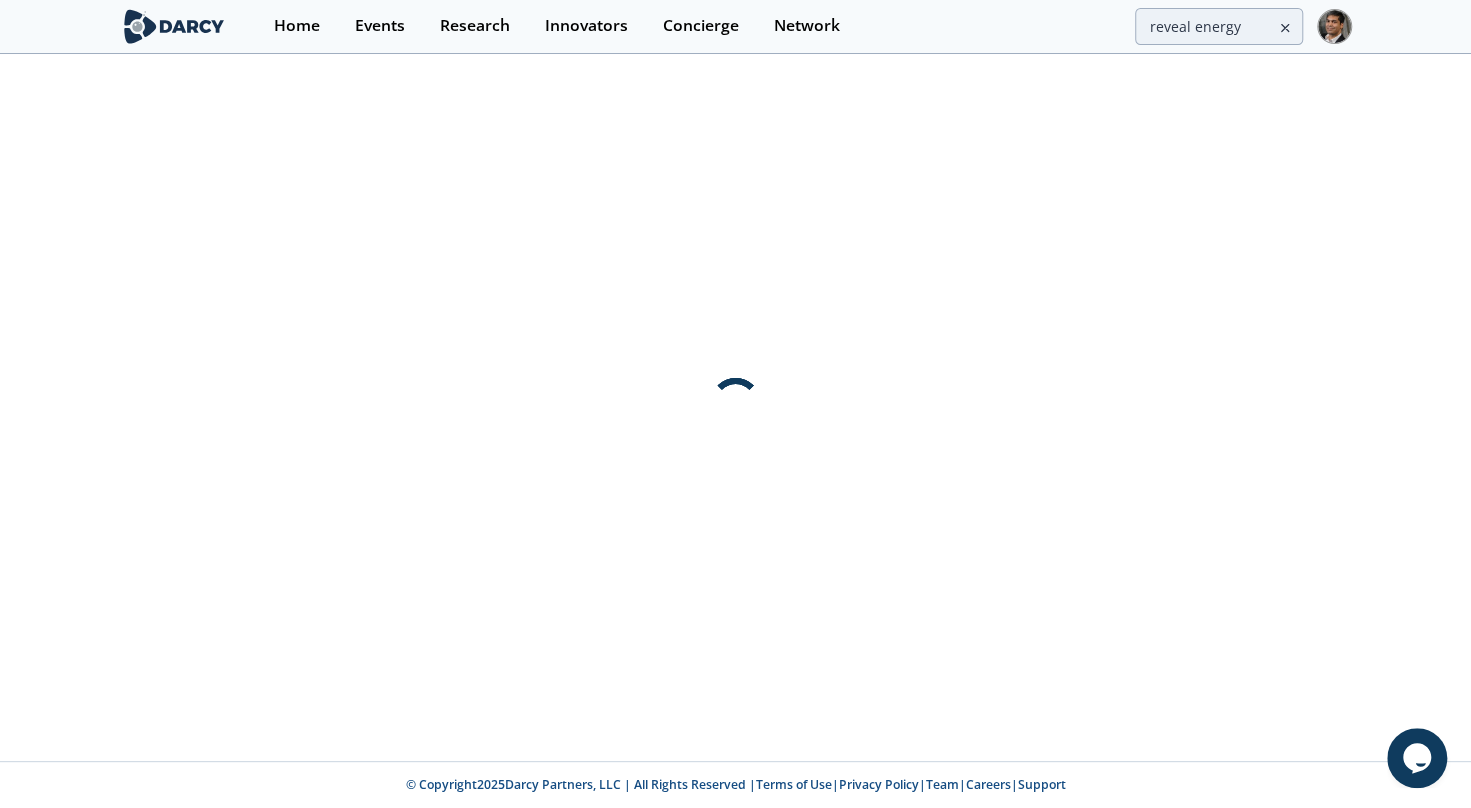 scroll, scrollTop: 0, scrollLeft: 0, axis: both 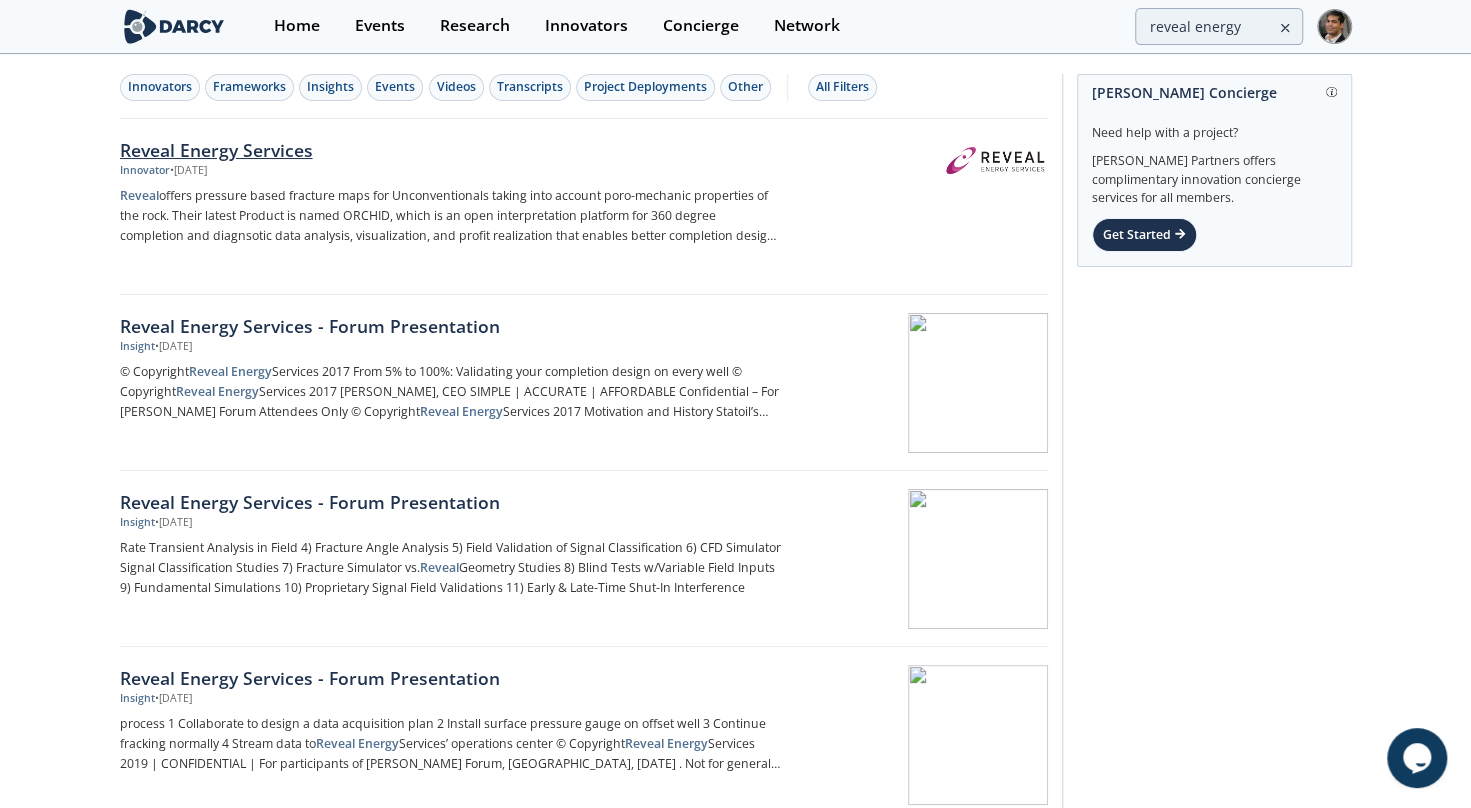 click on "Reveal Energy Services" at bounding box center [451, 150] 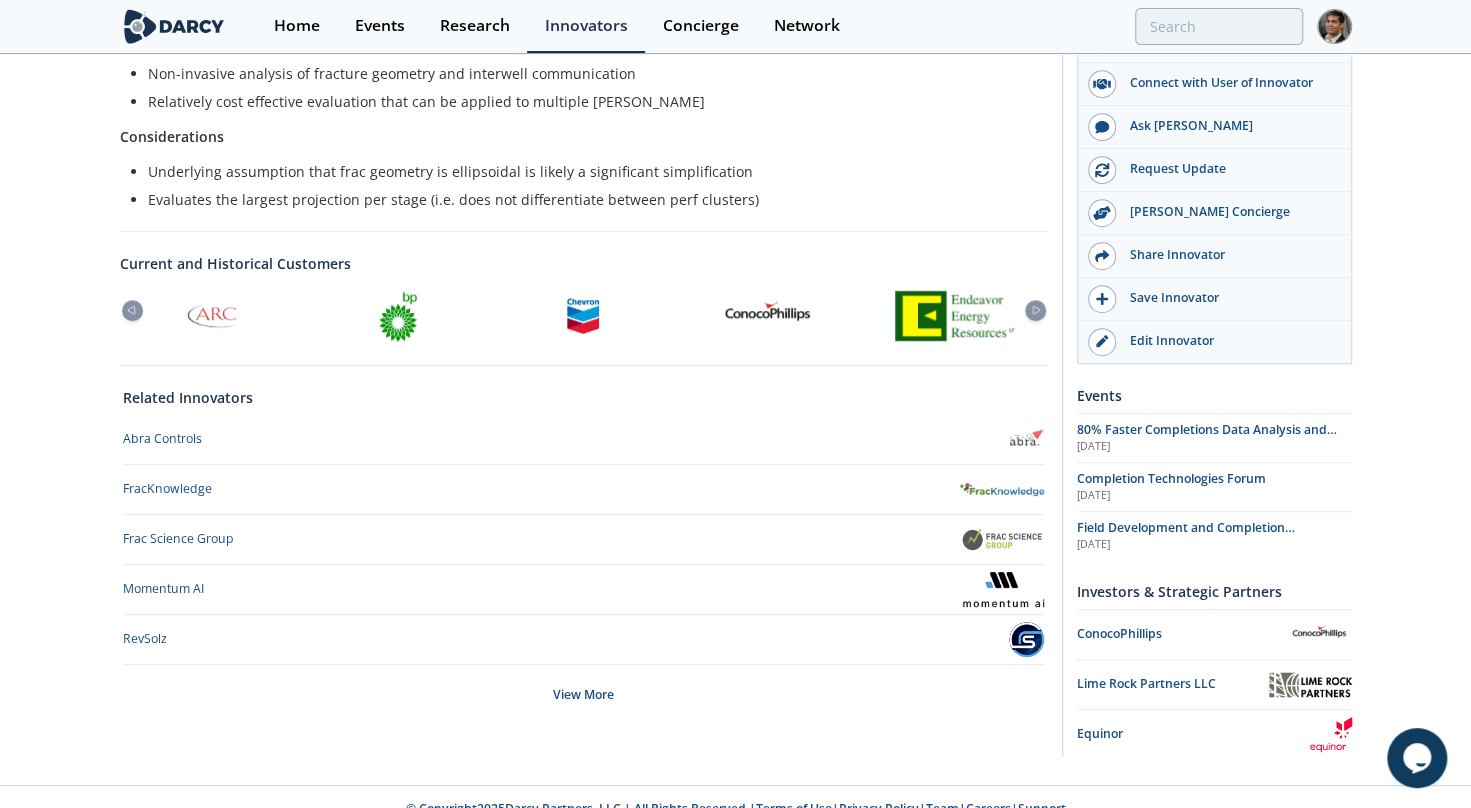 scroll, scrollTop: 608, scrollLeft: 0, axis: vertical 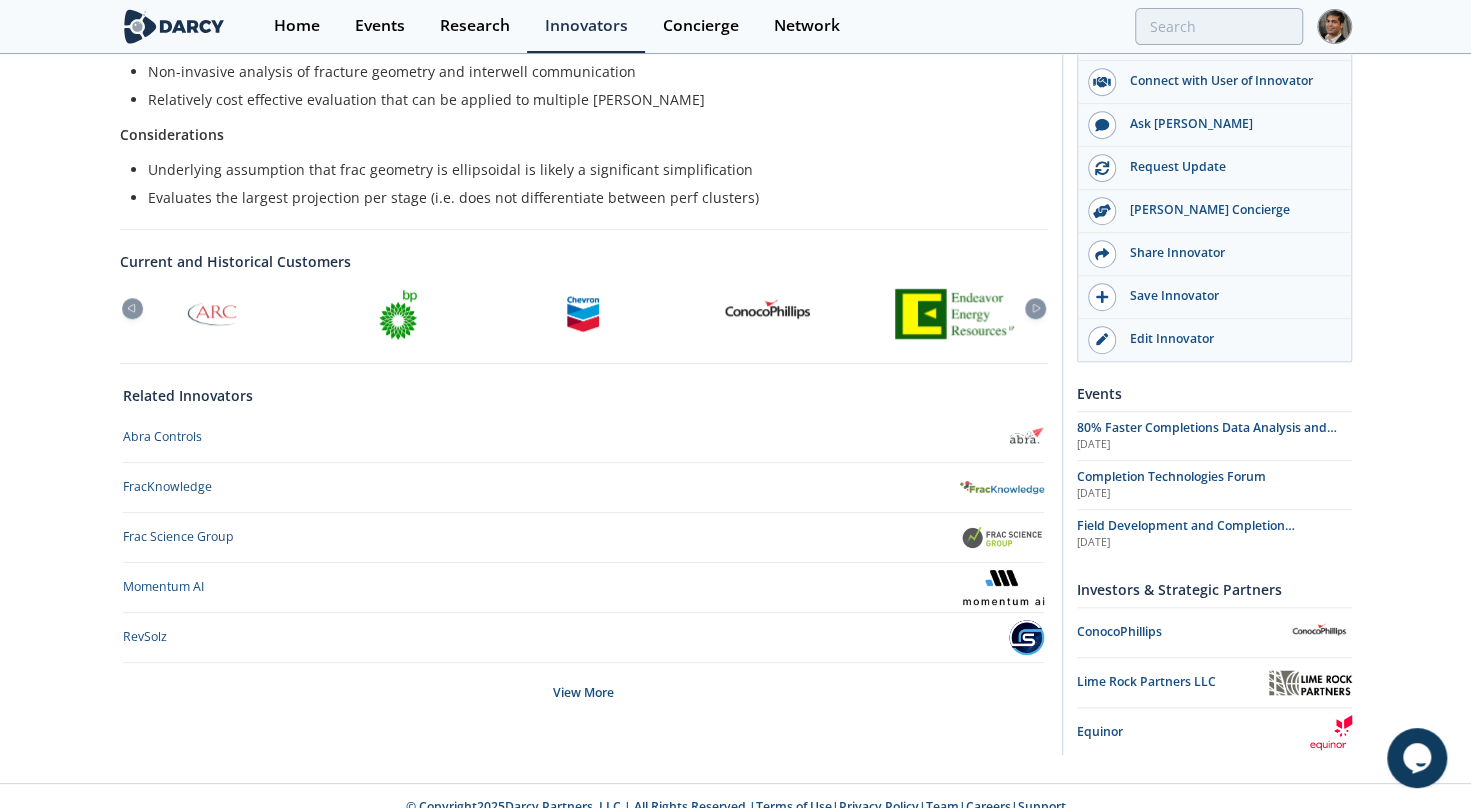 click at bounding box center [769, 314] 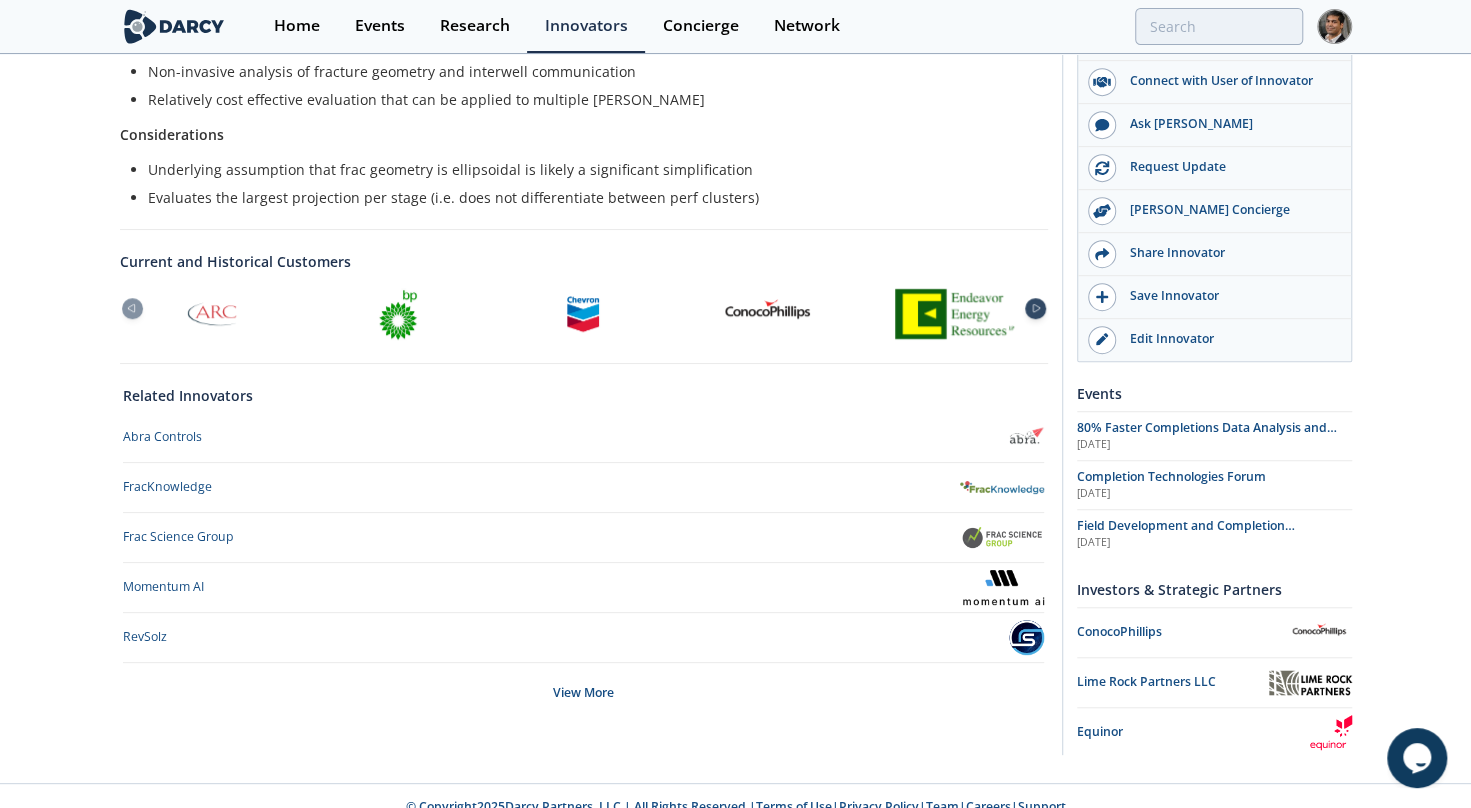 click at bounding box center [1035, 308] 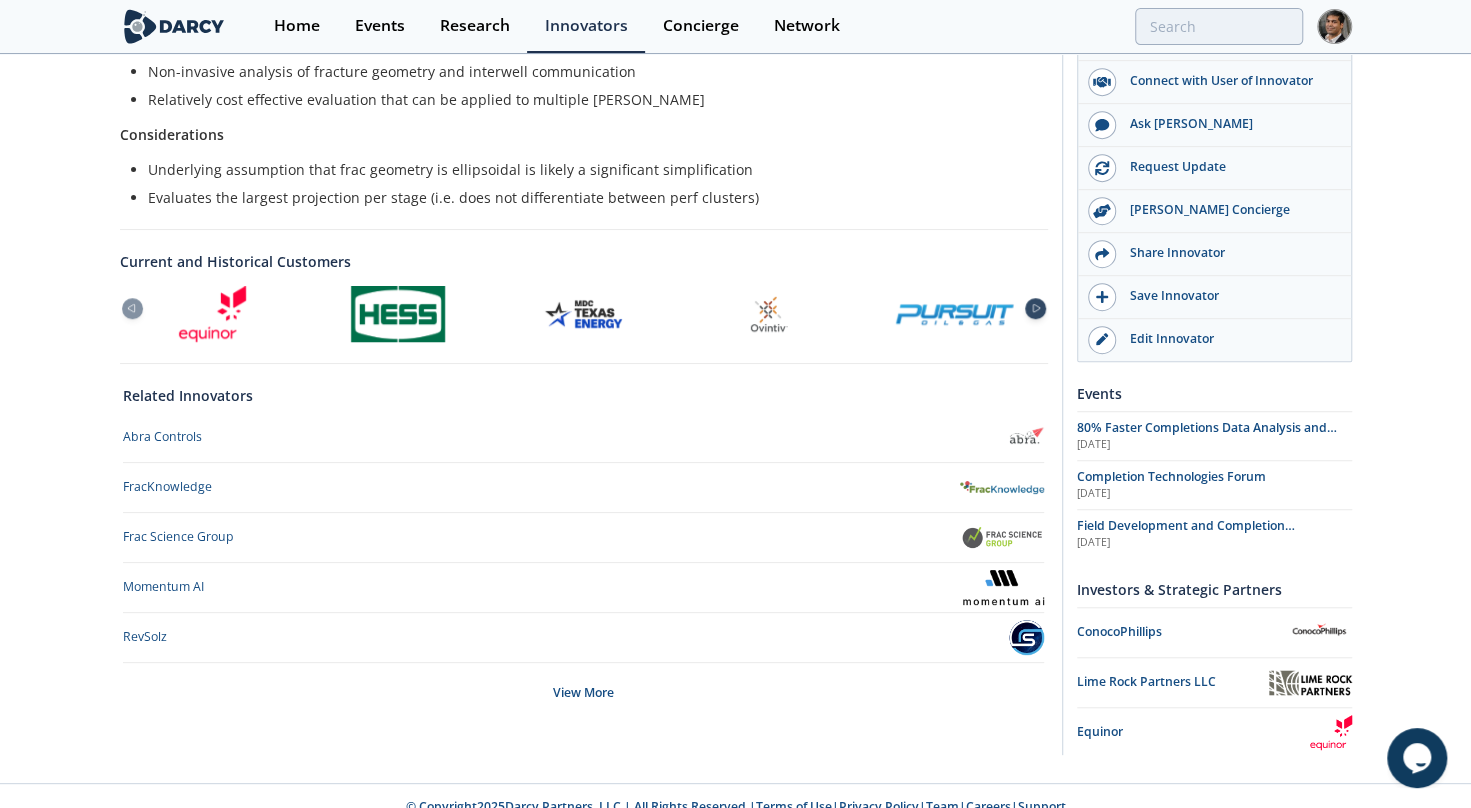 click at bounding box center [1035, 308] 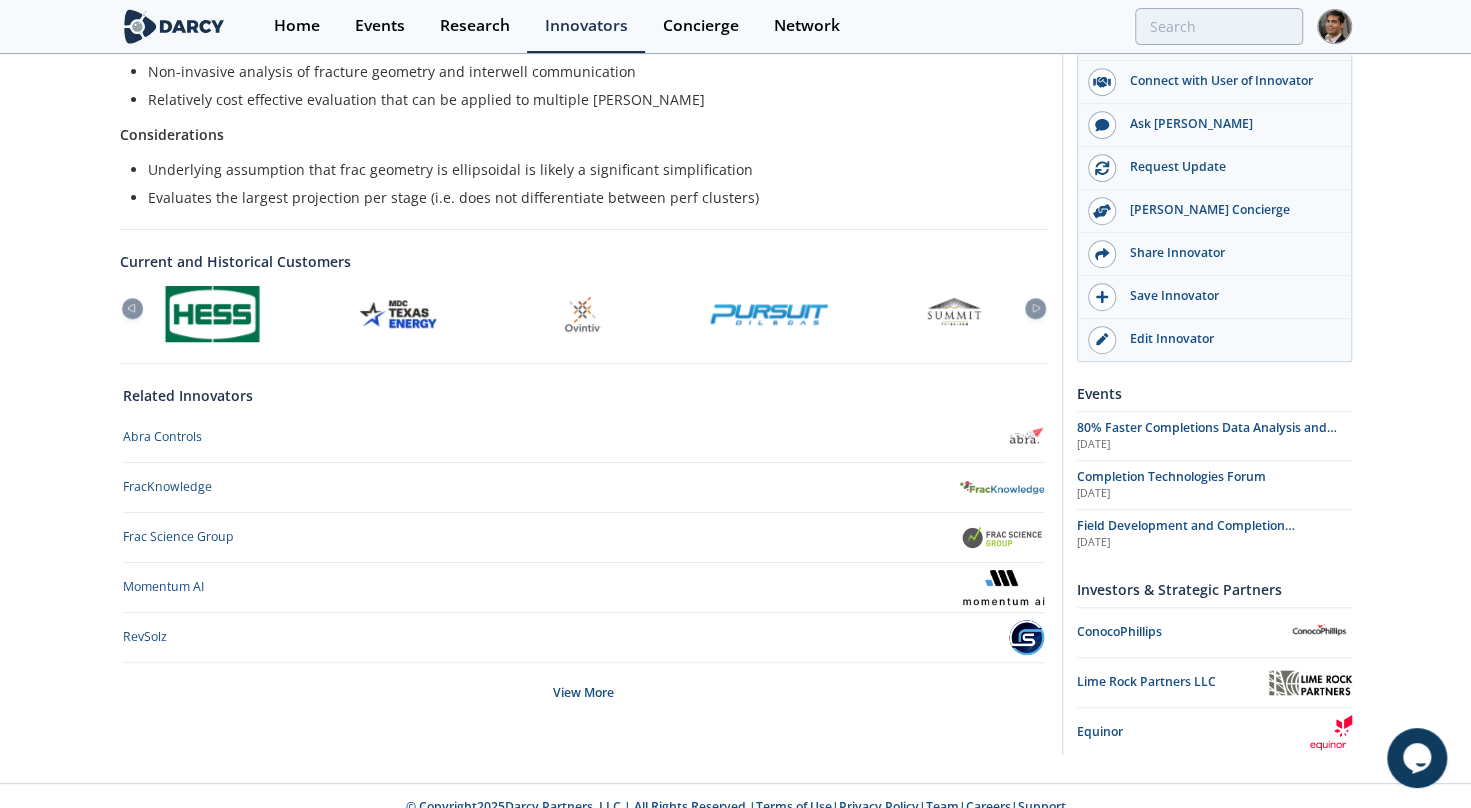 click at bounding box center (955, 314) 